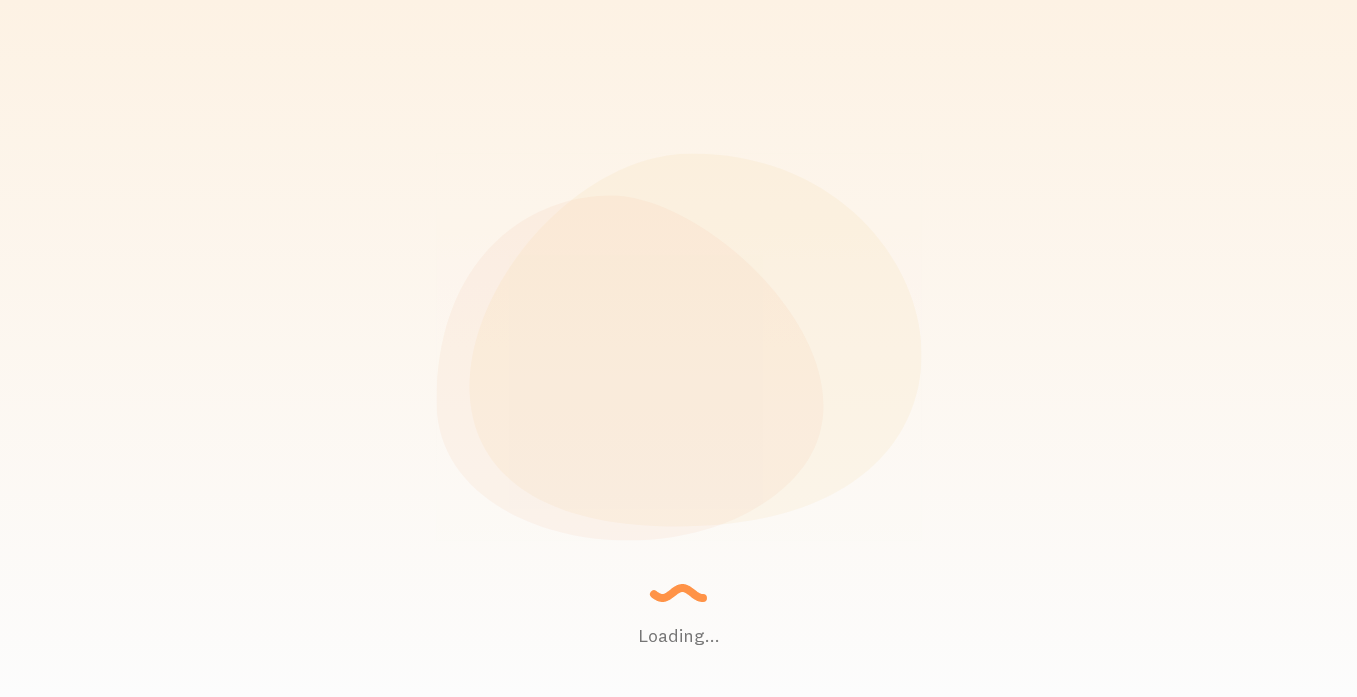 scroll, scrollTop: 0, scrollLeft: 0, axis: both 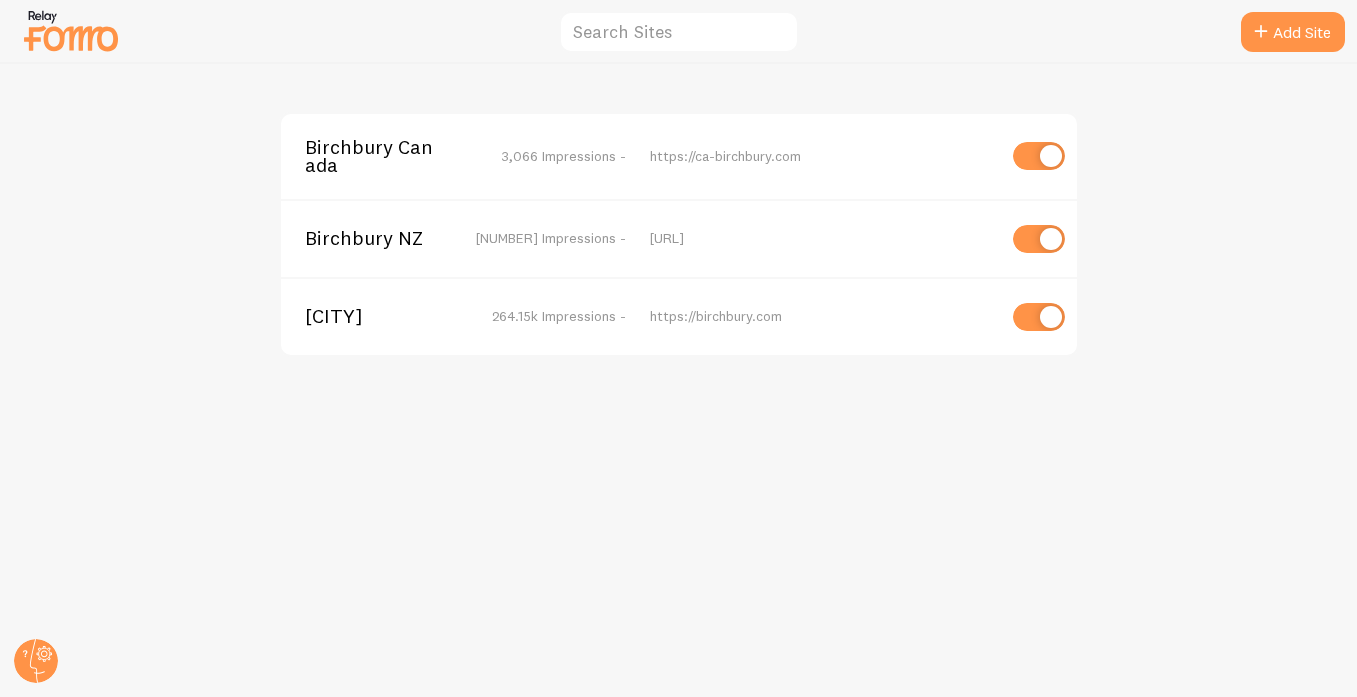 click on "[CITY]" at bounding box center [385, 316] 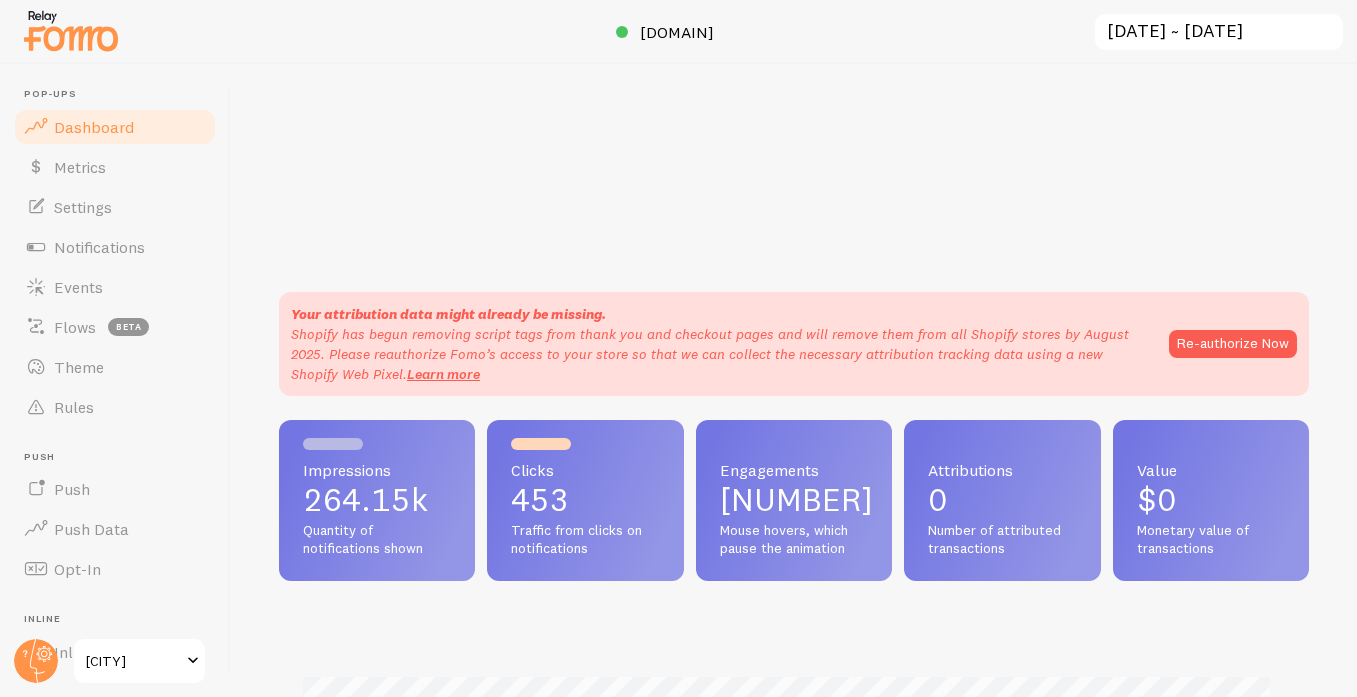 scroll, scrollTop: 999474, scrollLeft: 998985, axis: both 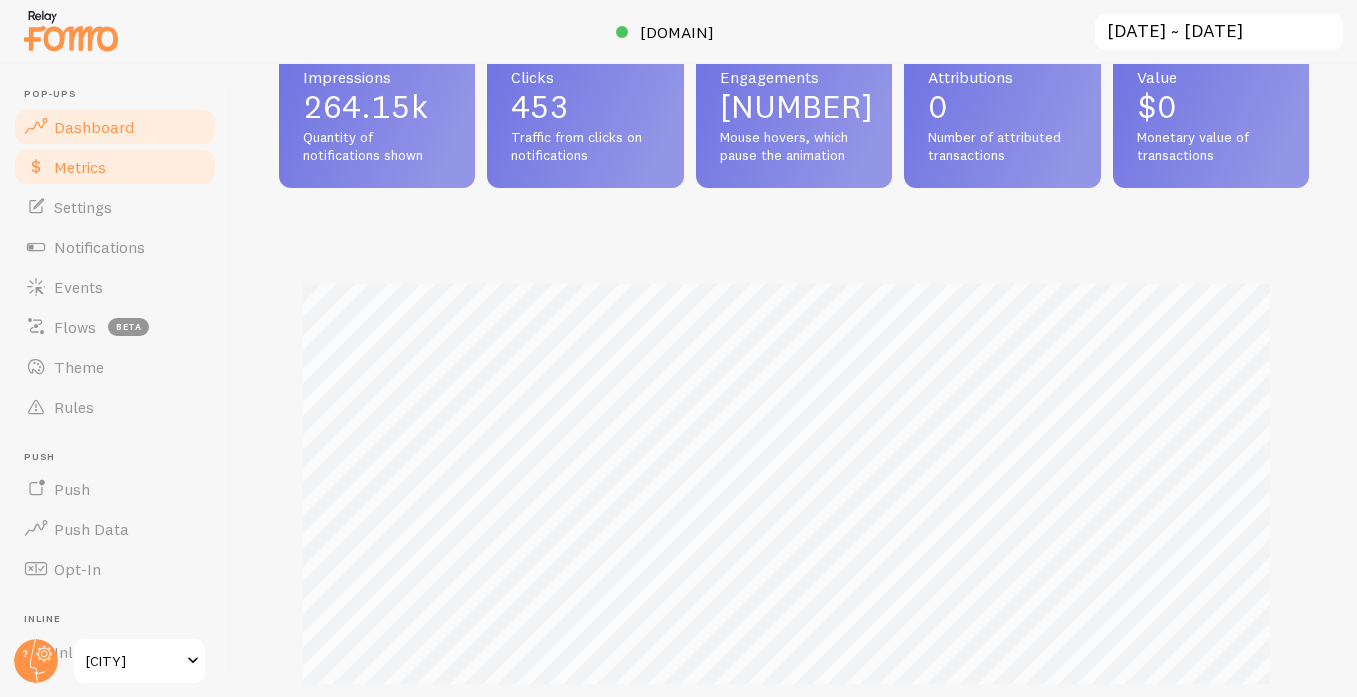 click on "Metrics" at bounding box center (80, 167) 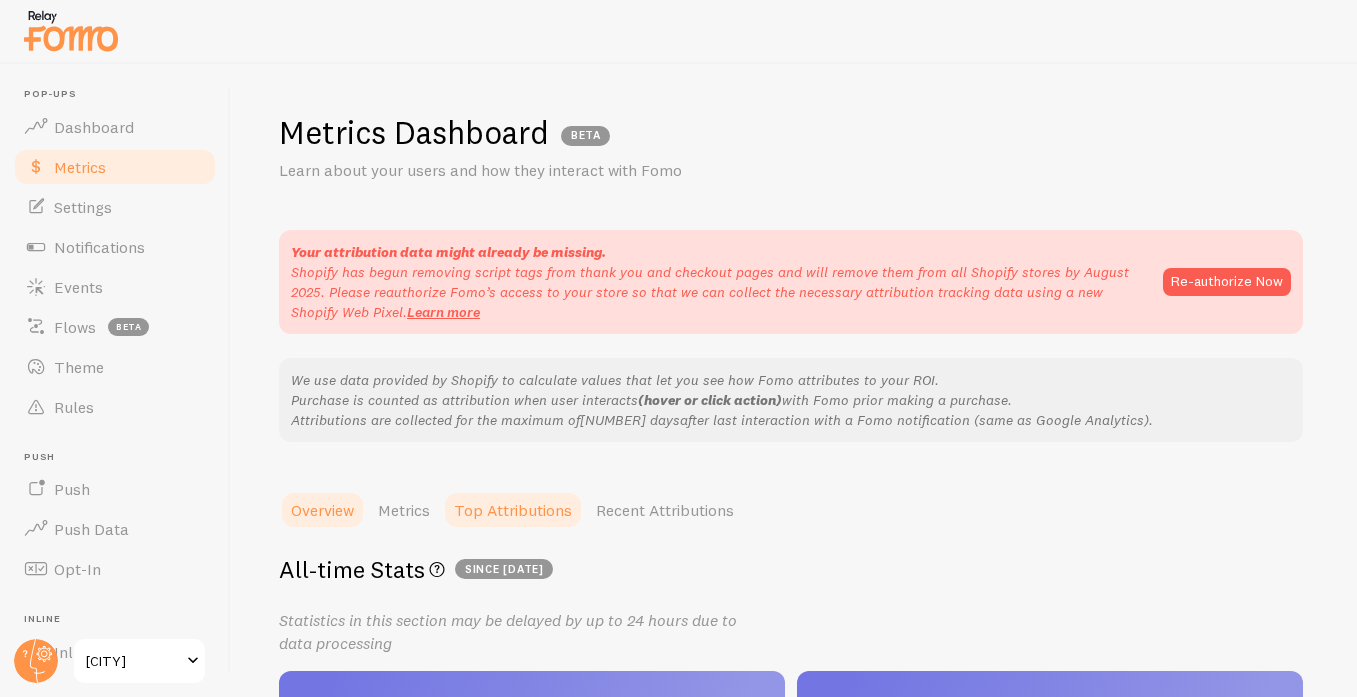 click on "Top Attributions" at bounding box center (513, 510) 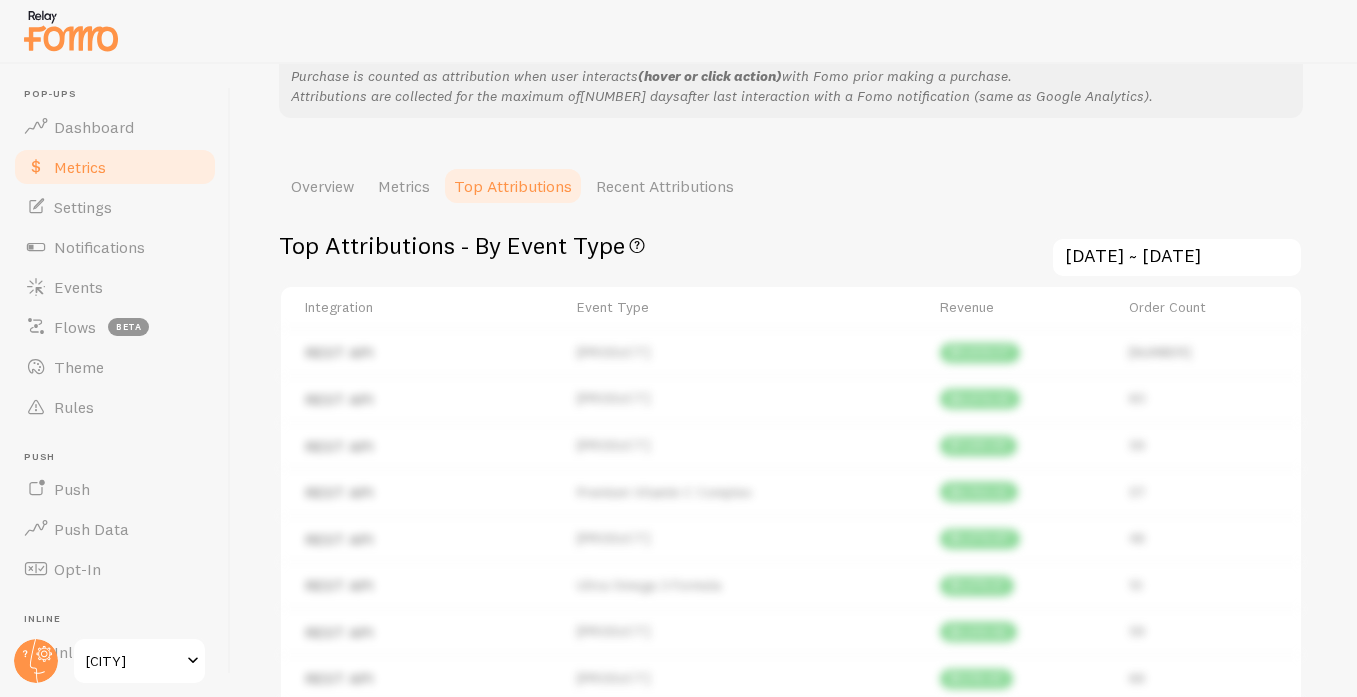 scroll, scrollTop: 409, scrollLeft: 0, axis: vertical 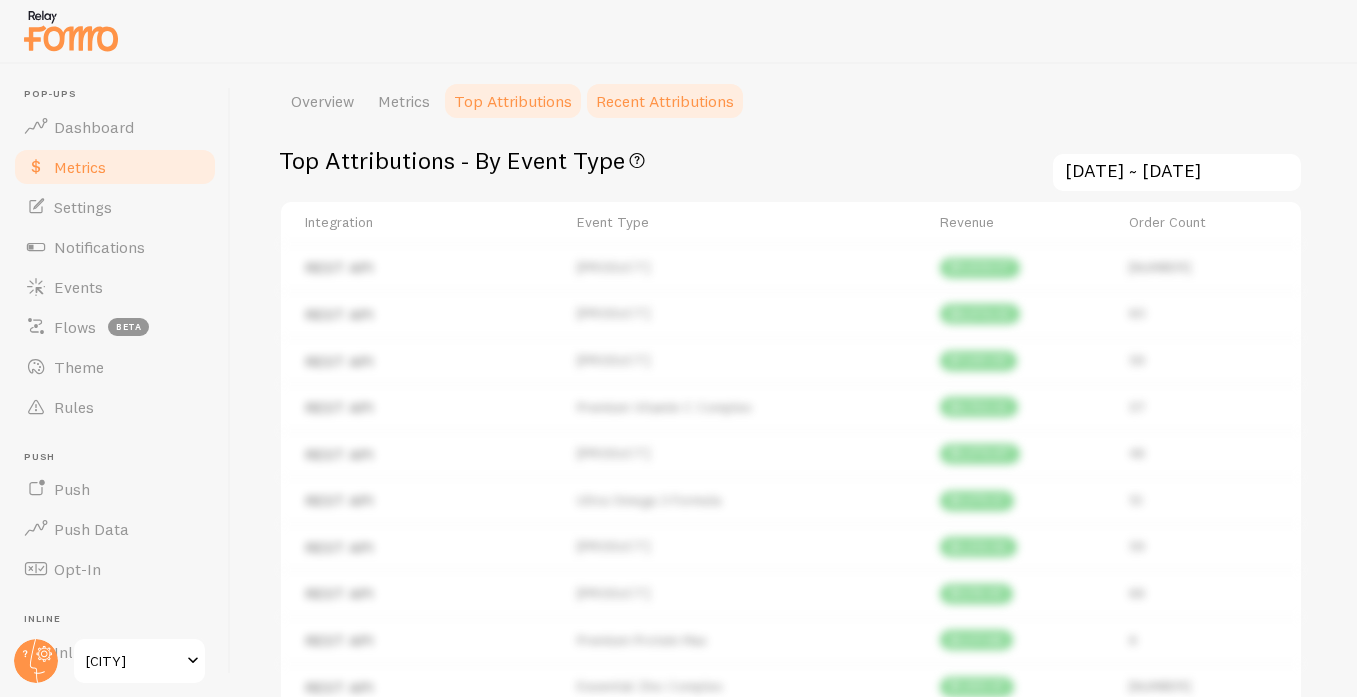 click on "Recent Attributions" at bounding box center (665, 101) 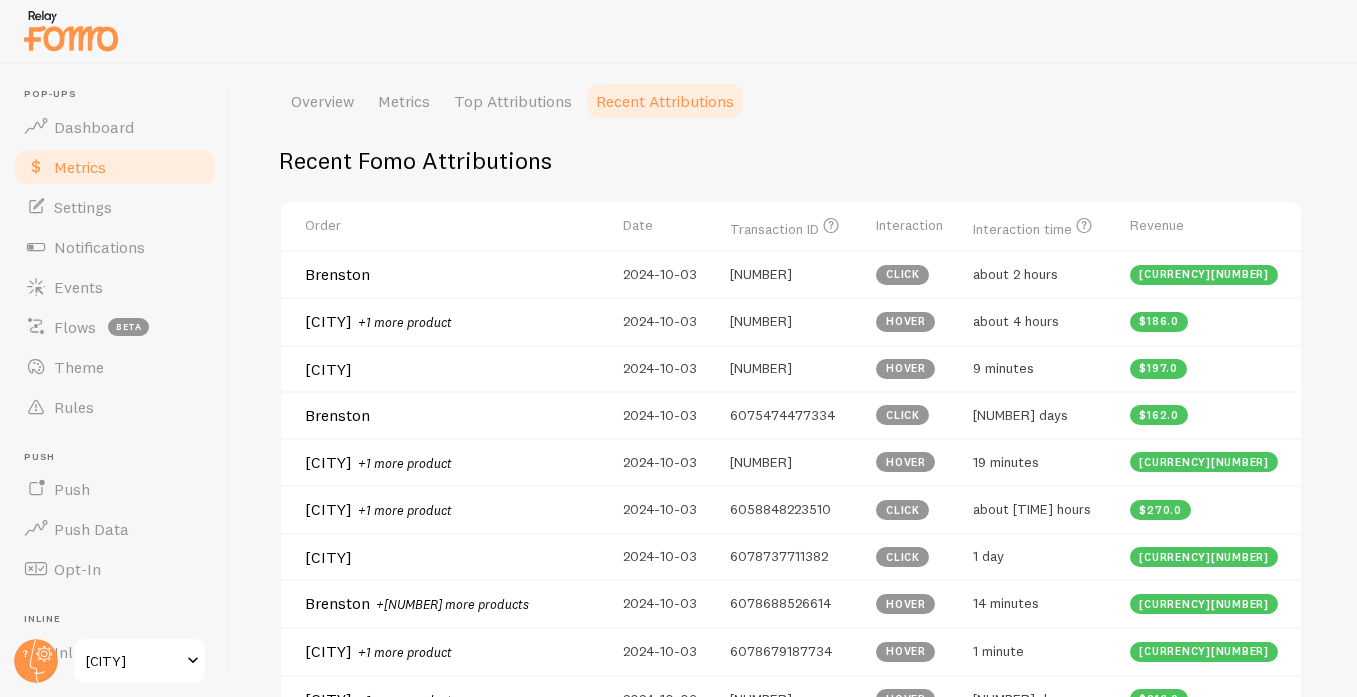 scroll, scrollTop: 374, scrollLeft: 0, axis: vertical 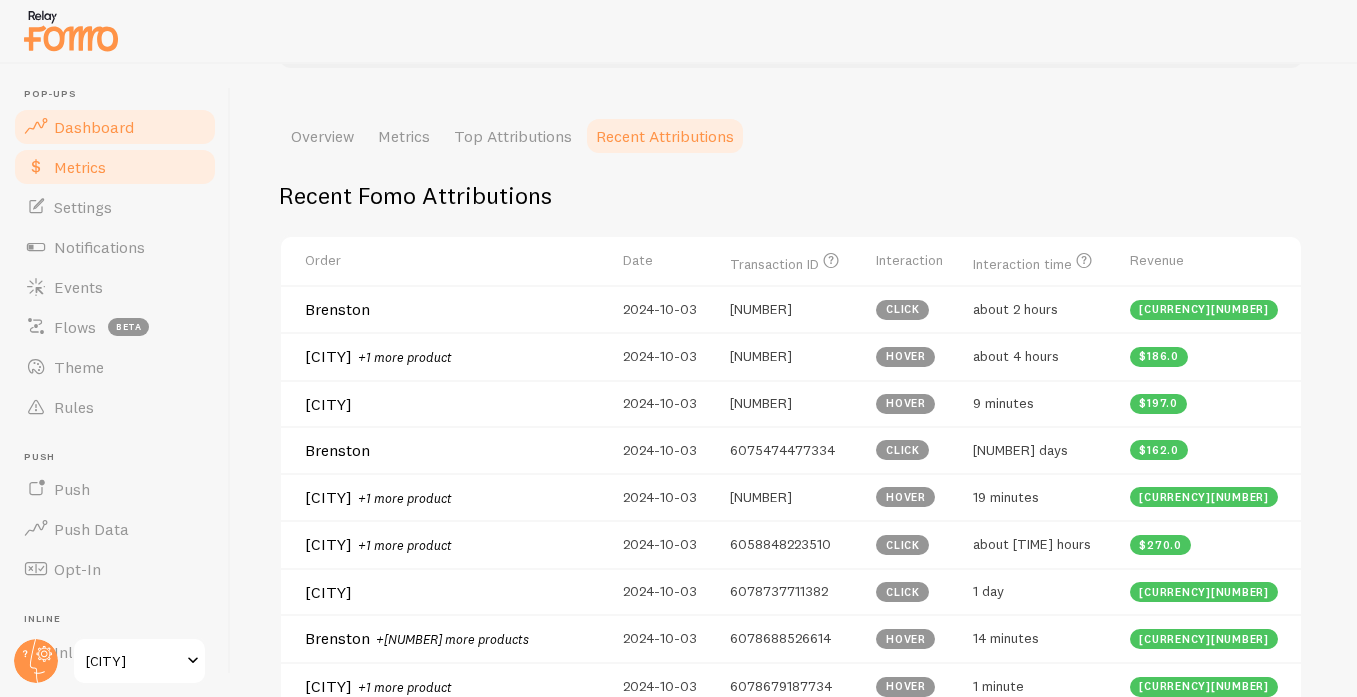 click on "Dashboard" at bounding box center (94, 127) 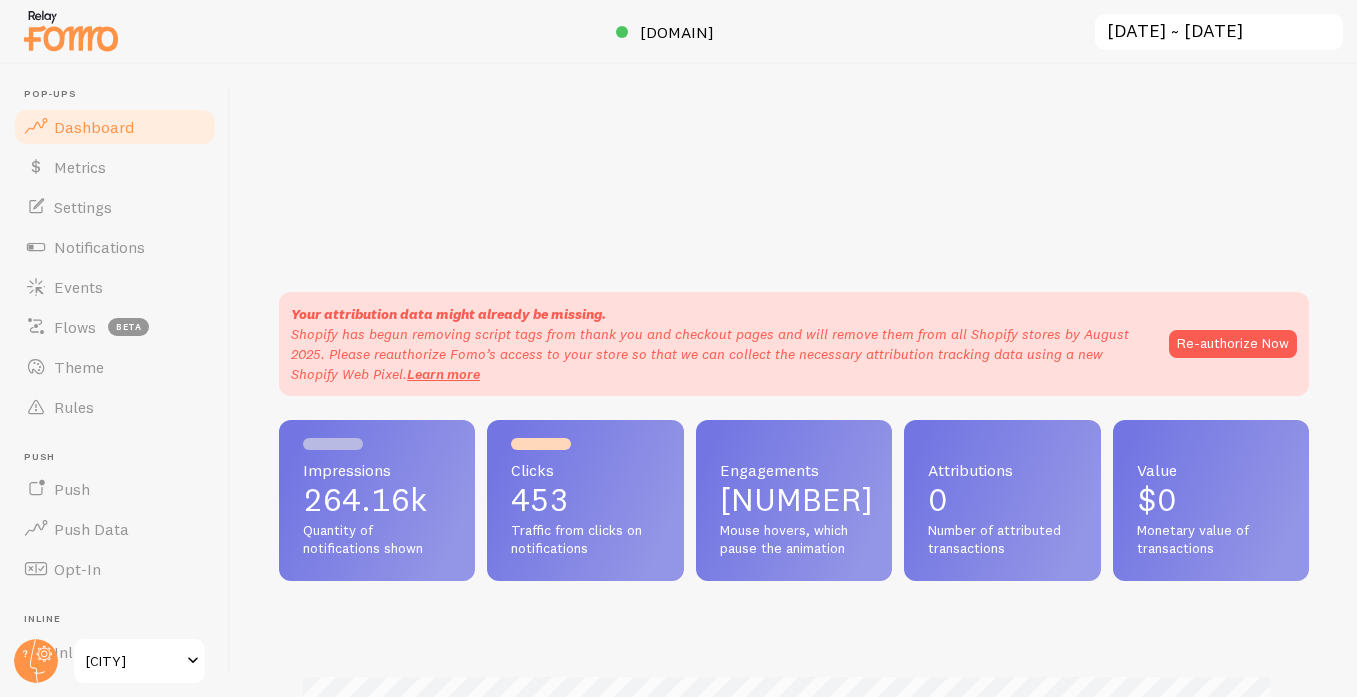 scroll, scrollTop: 999474, scrollLeft: 998985, axis: both 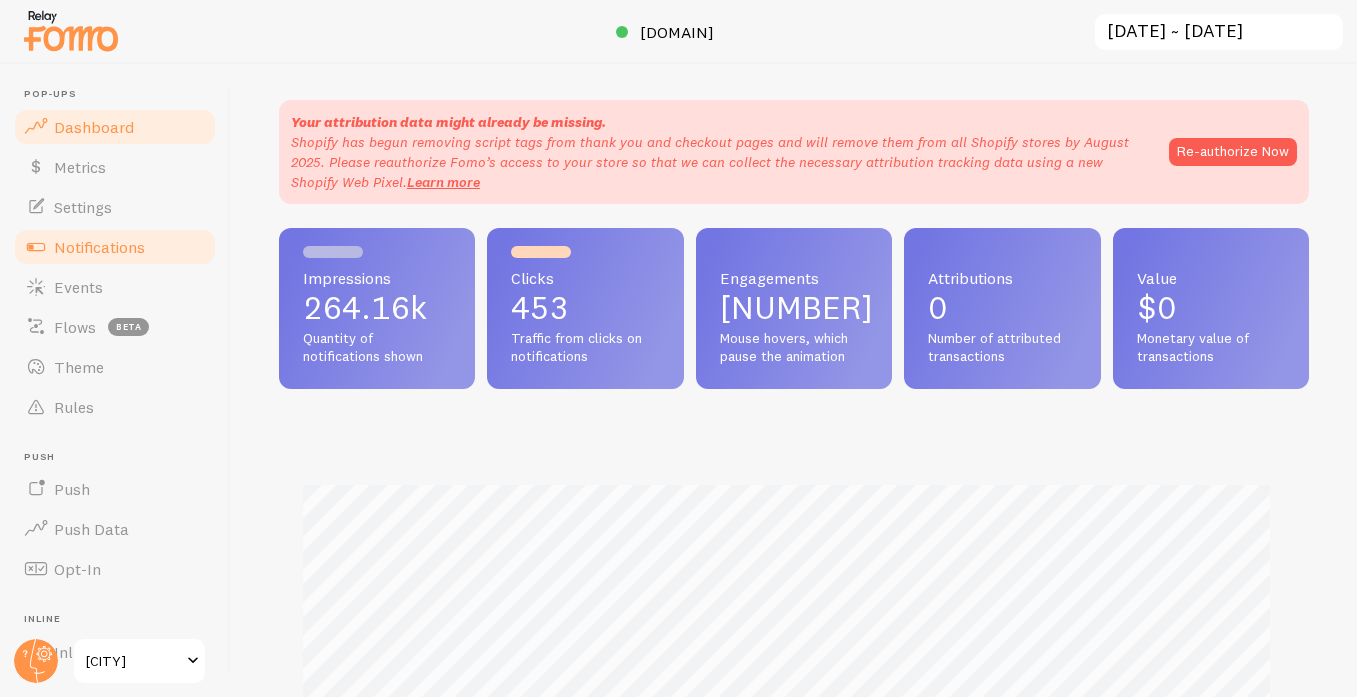 click on "Notifications" at bounding box center (99, 247) 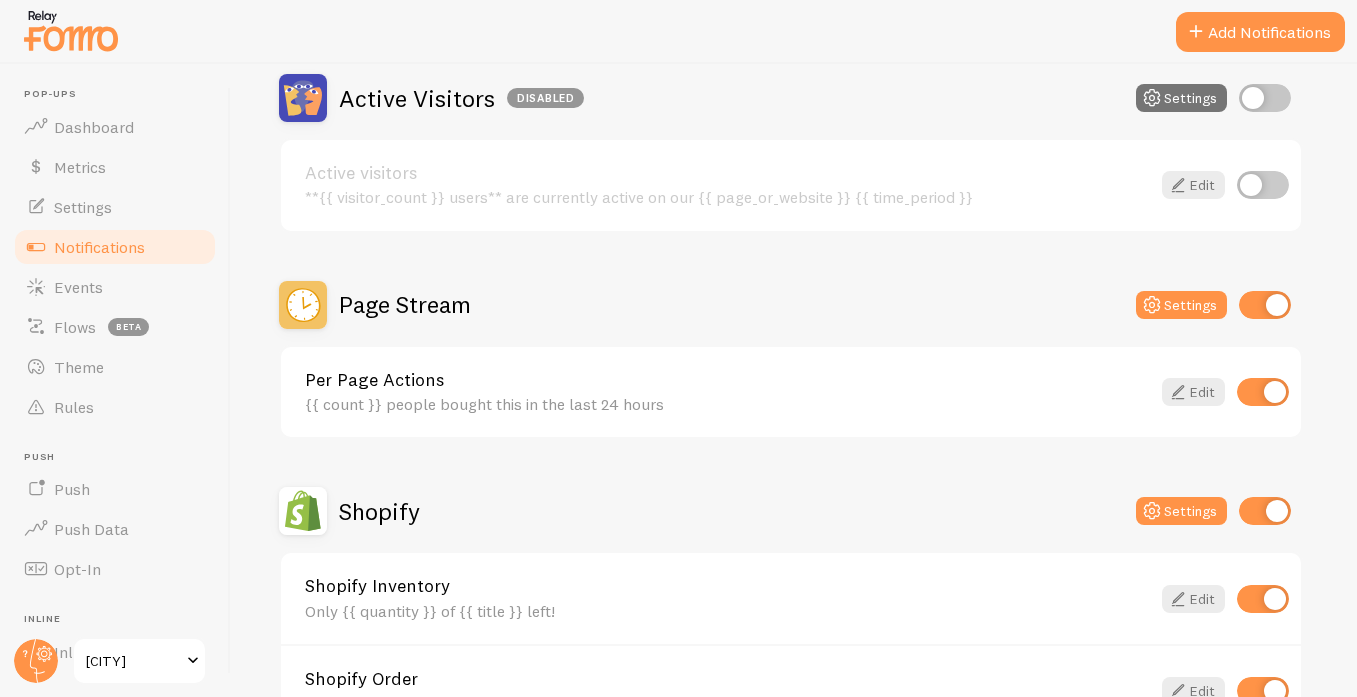 scroll, scrollTop: 512, scrollLeft: 0, axis: vertical 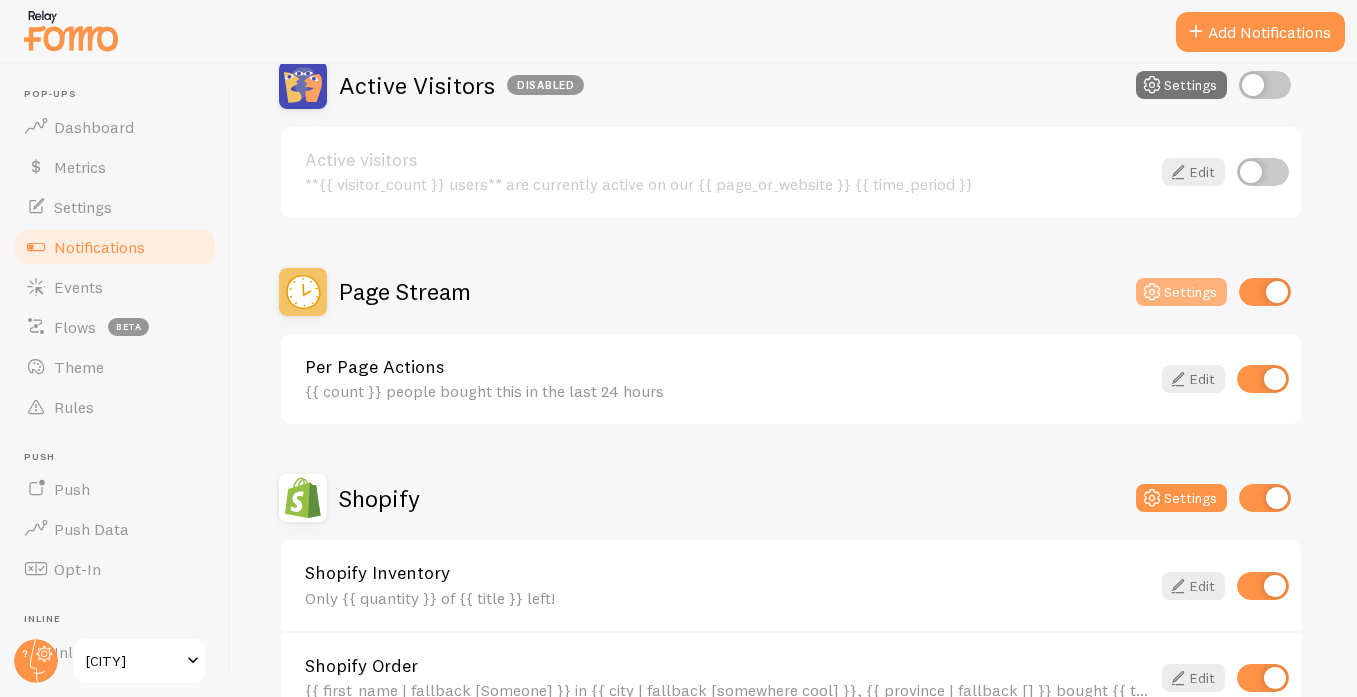 click on "Settings" at bounding box center [1181, 292] 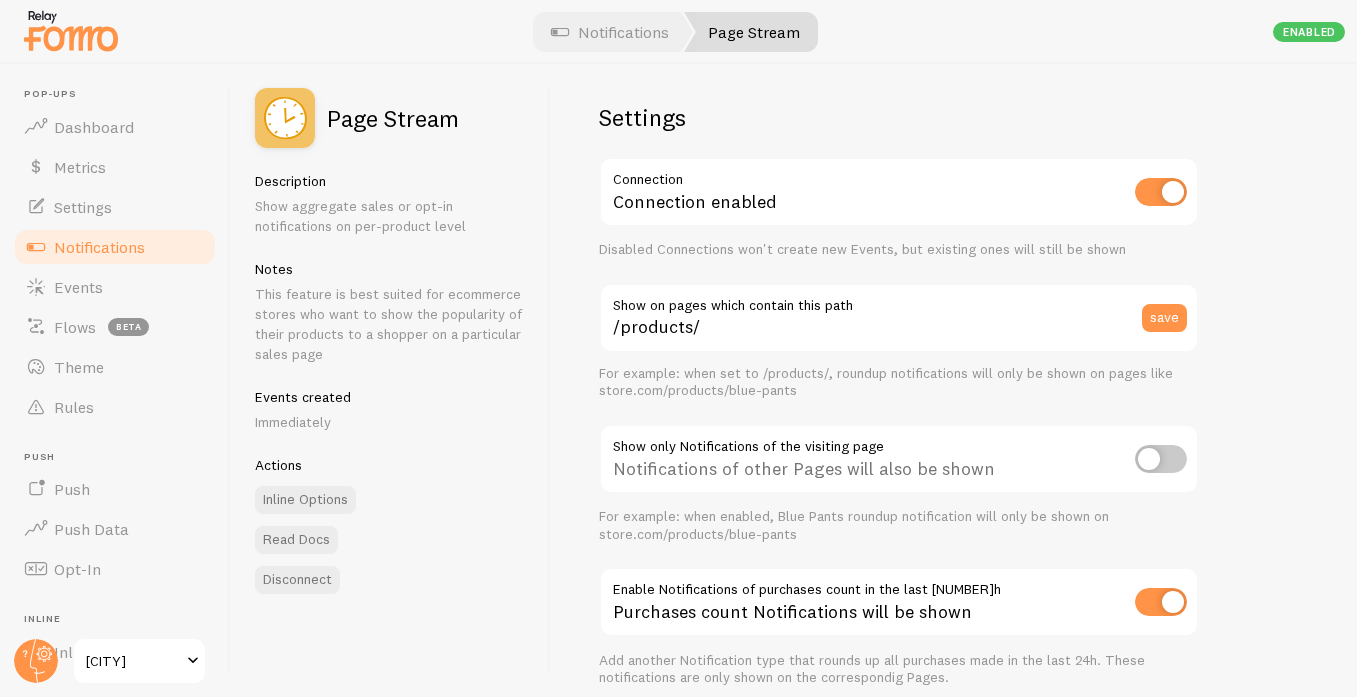 scroll, scrollTop: 97, scrollLeft: 0, axis: vertical 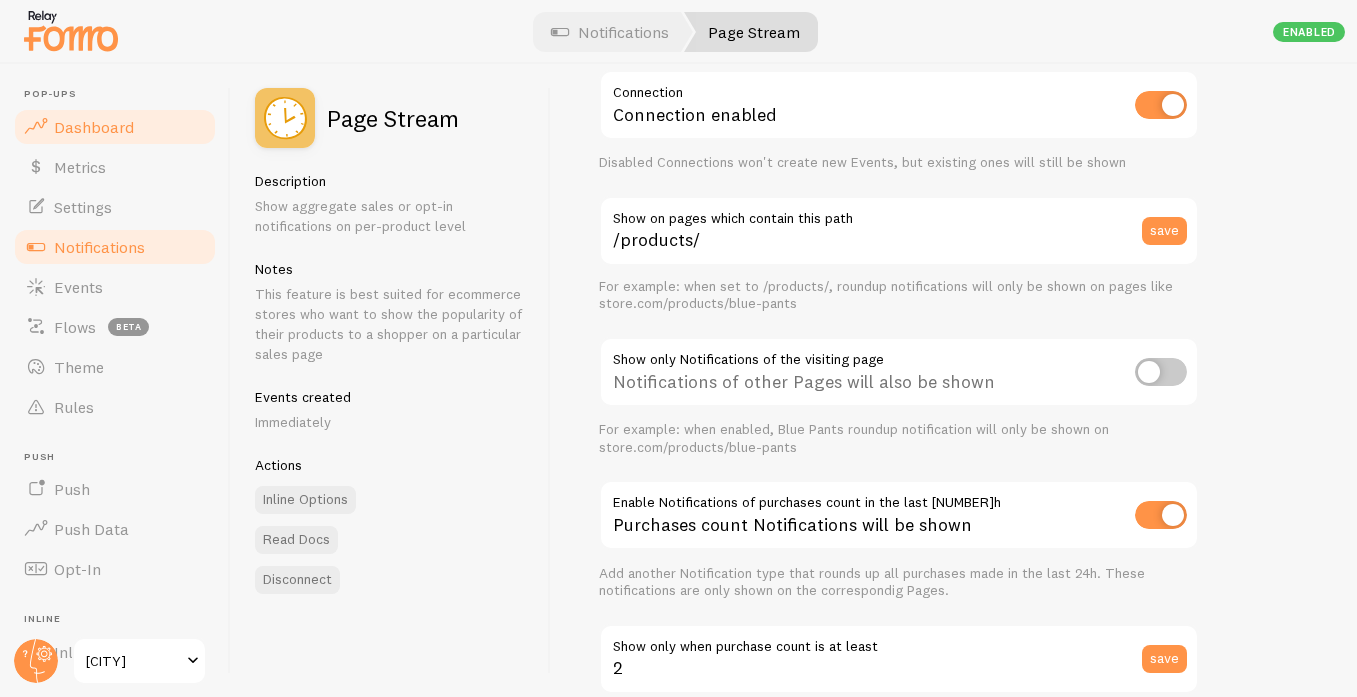click on "Dashboard" at bounding box center [94, 127] 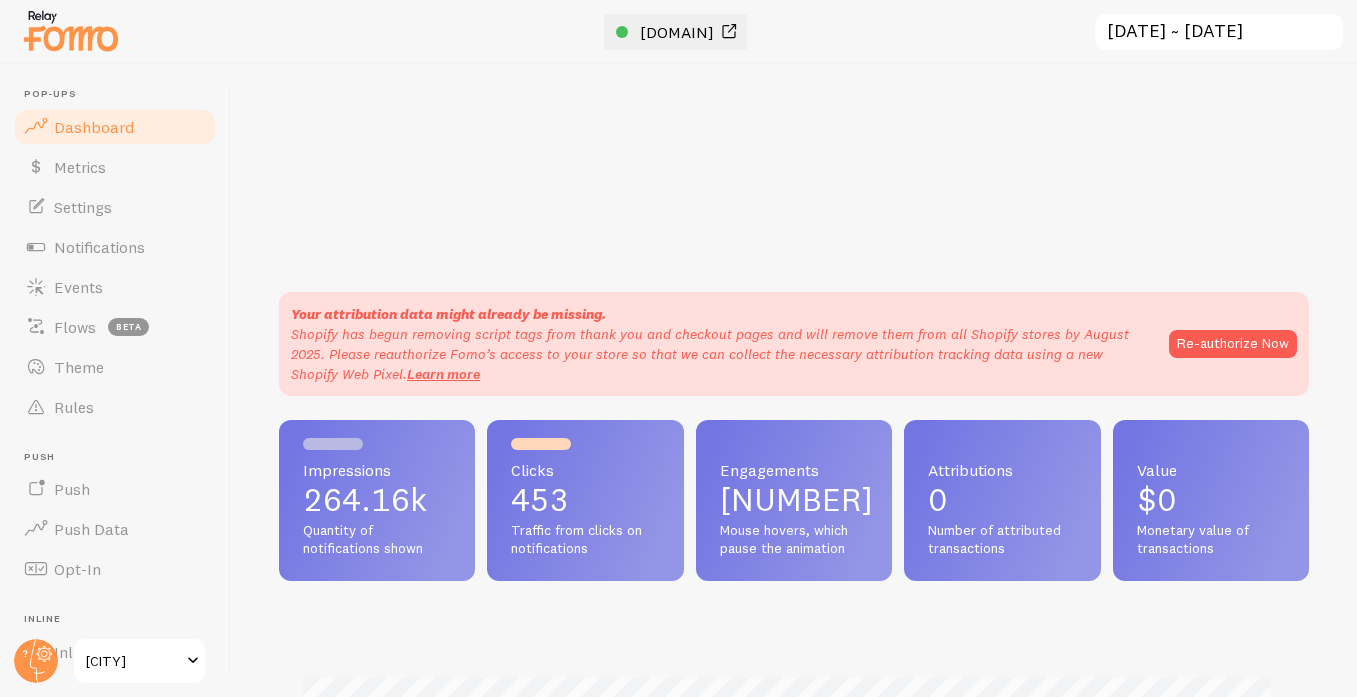 scroll, scrollTop: 999474, scrollLeft: 998985, axis: both 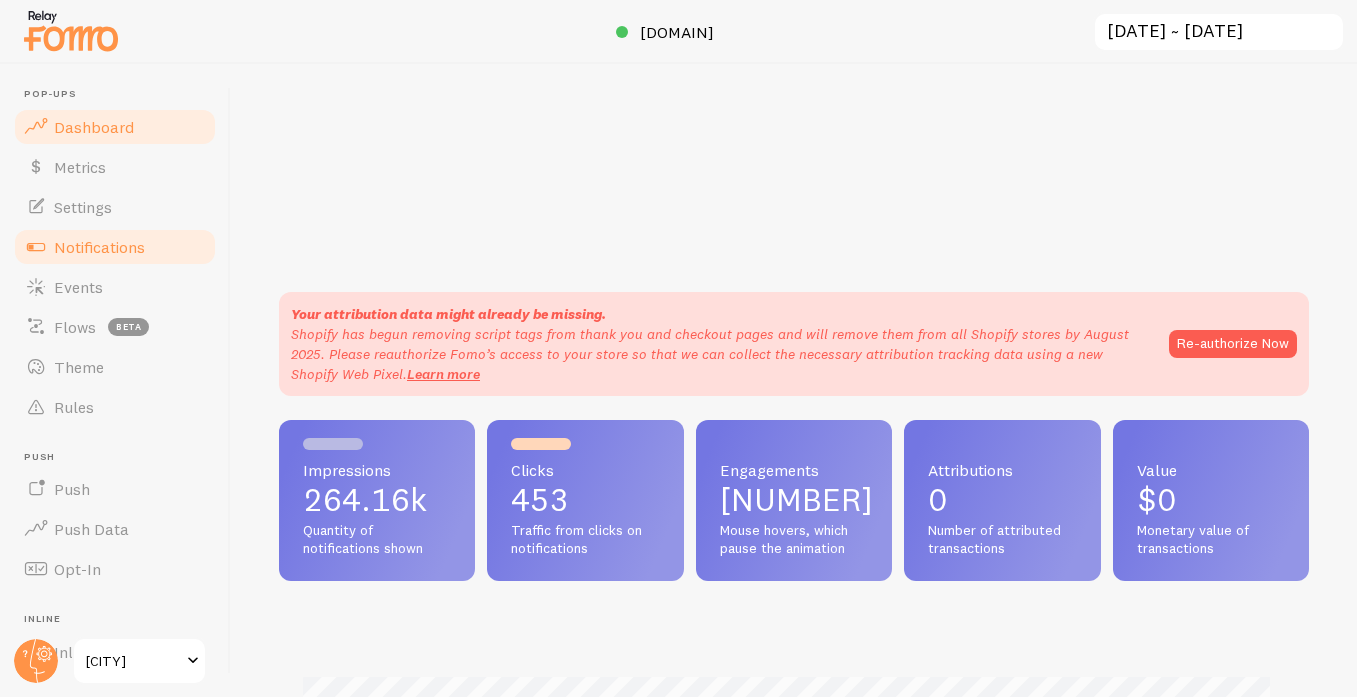 click on "Notifications" at bounding box center (99, 247) 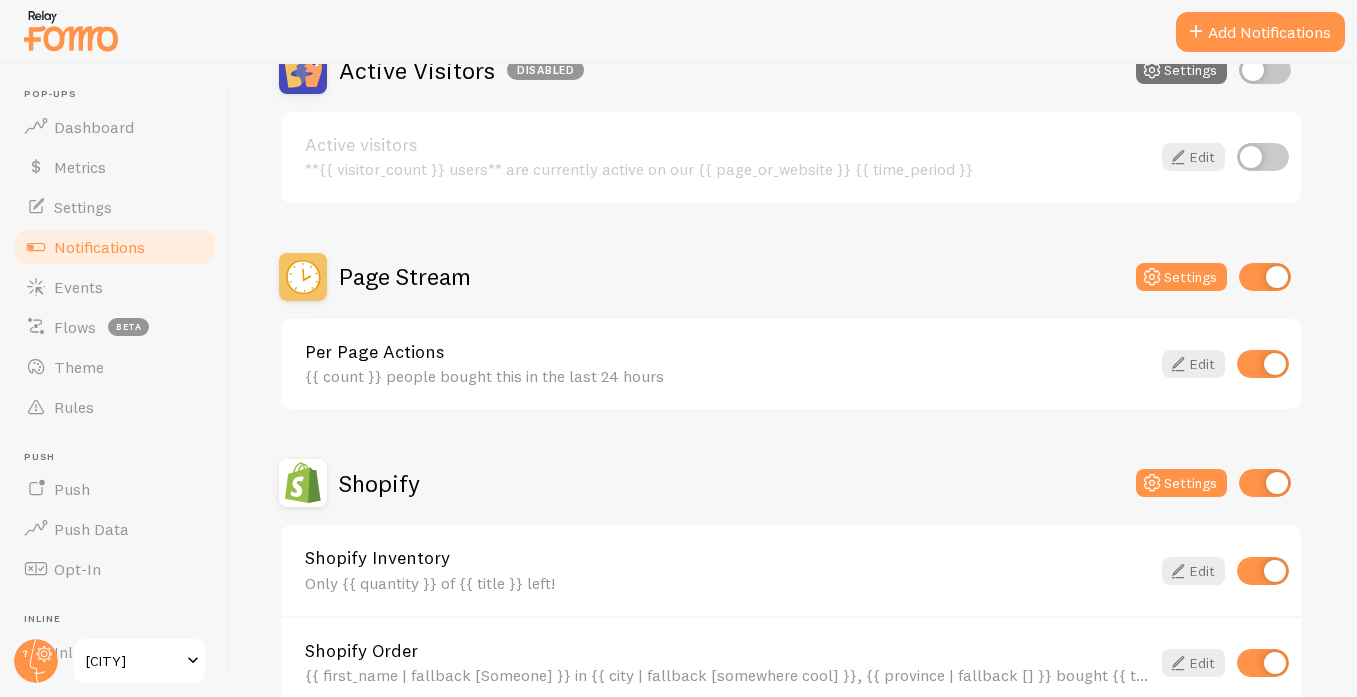 scroll, scrollTop: 552, scrollLeft: 0, axis: vertical 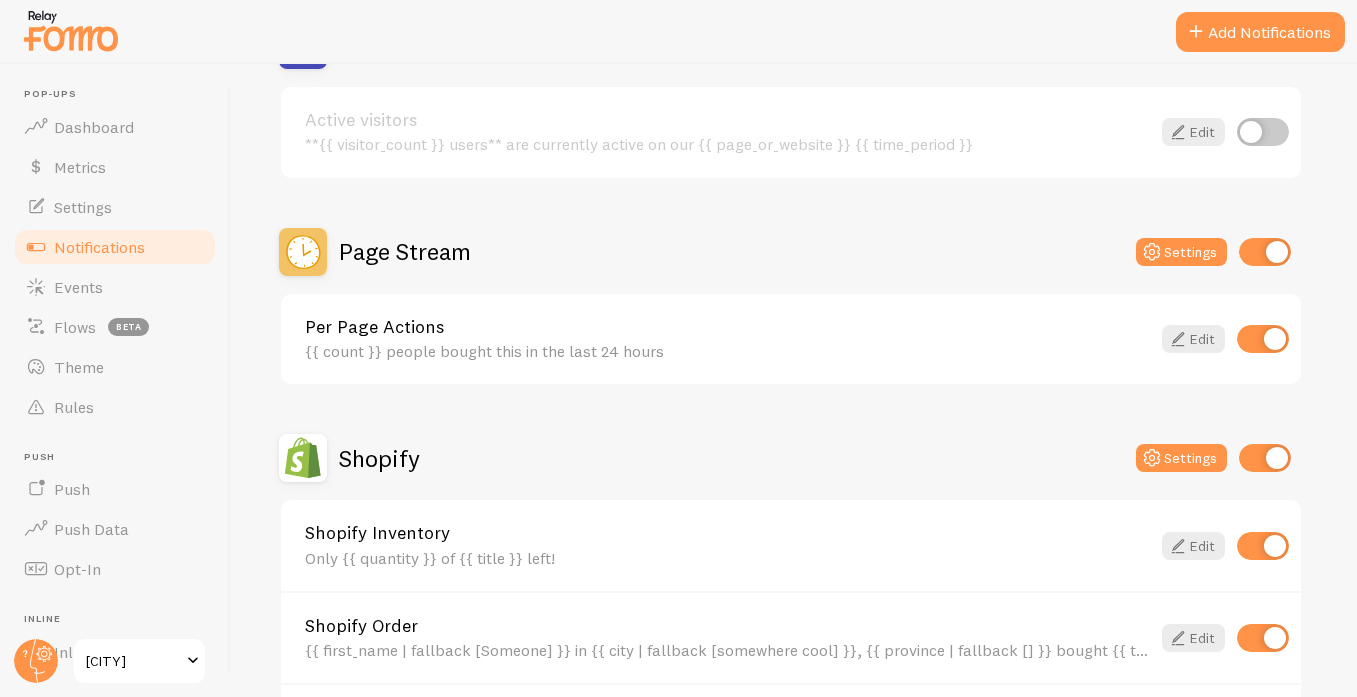 click on "Page Stream" at bounding box center (375, 252) 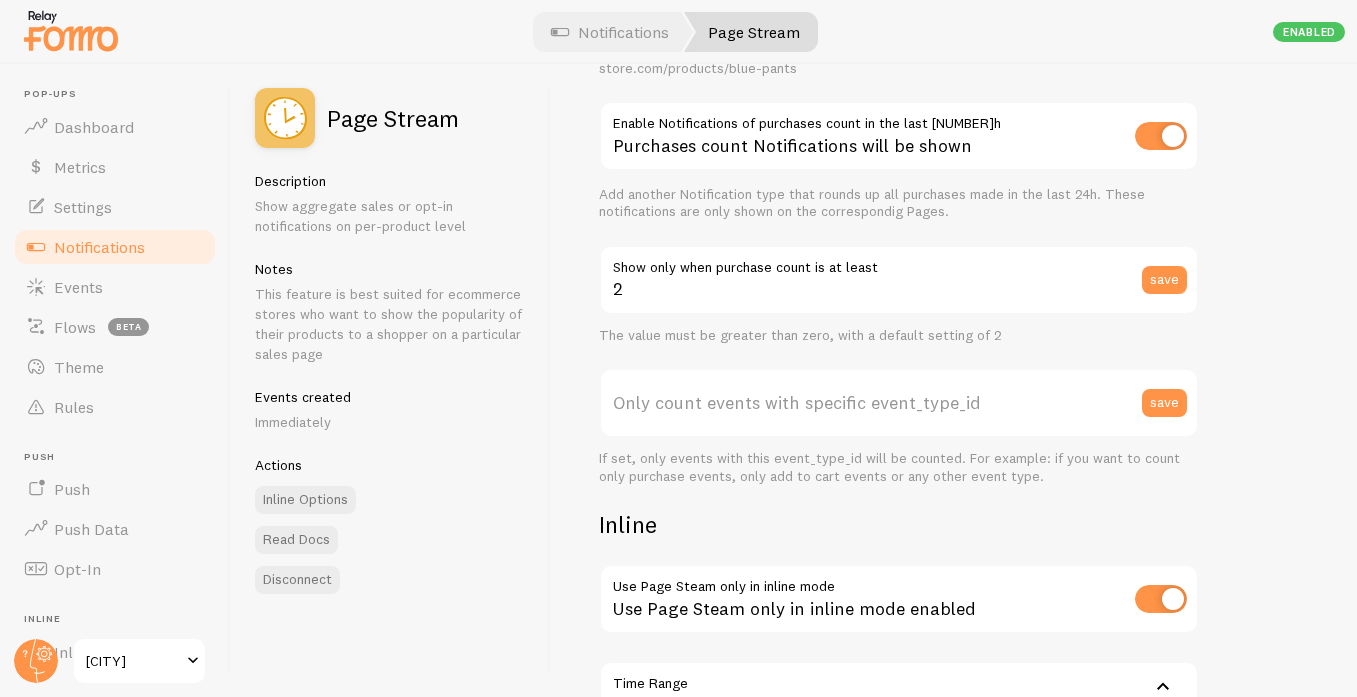 scroll, scrollTop: 506, scrollLeft: 0, axis: vertical 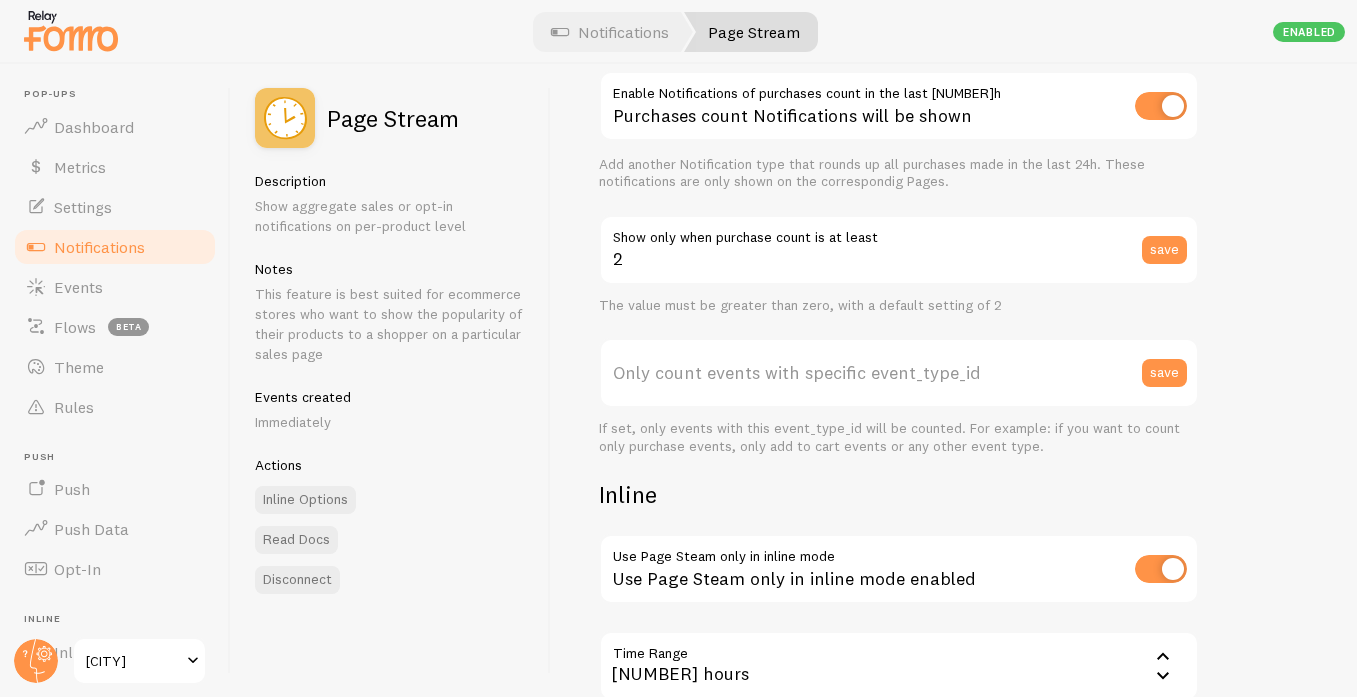 click on "Only count events with specific event_type_id" at bounding box center (899, 373) 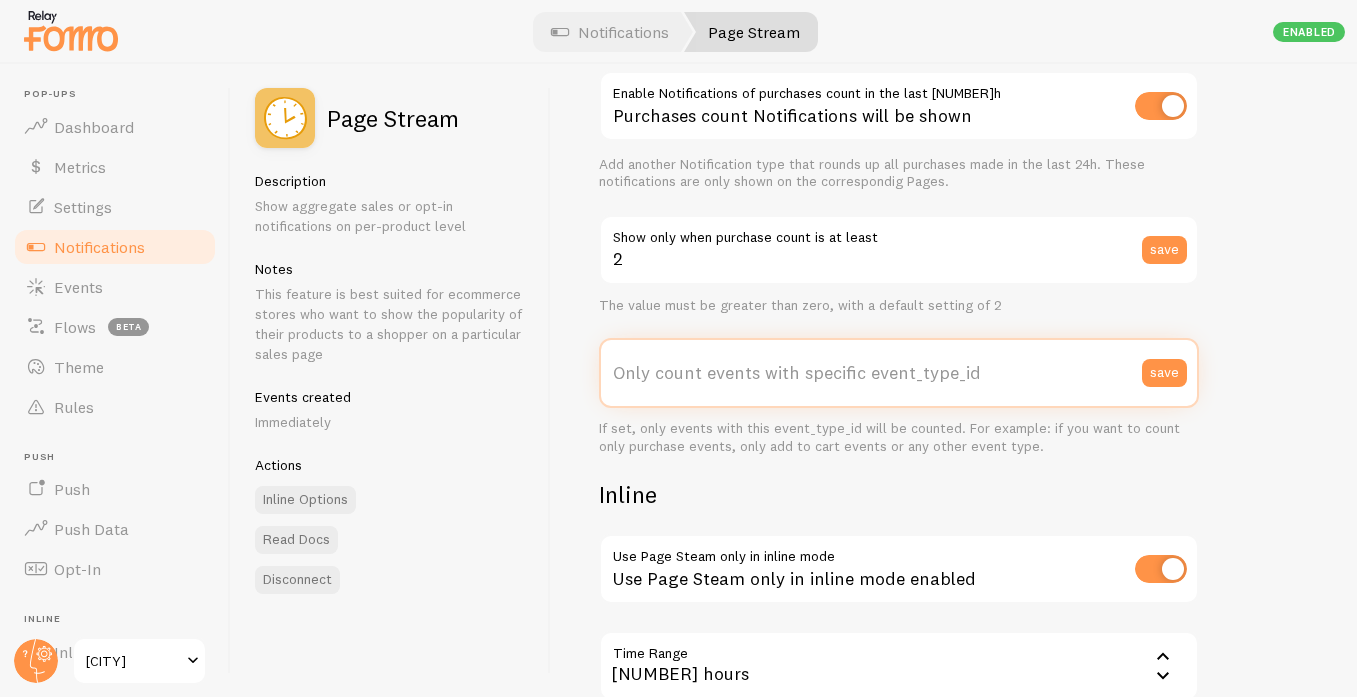 click on "Only count events with specific event_type_id" at bounding box center (899, 373) 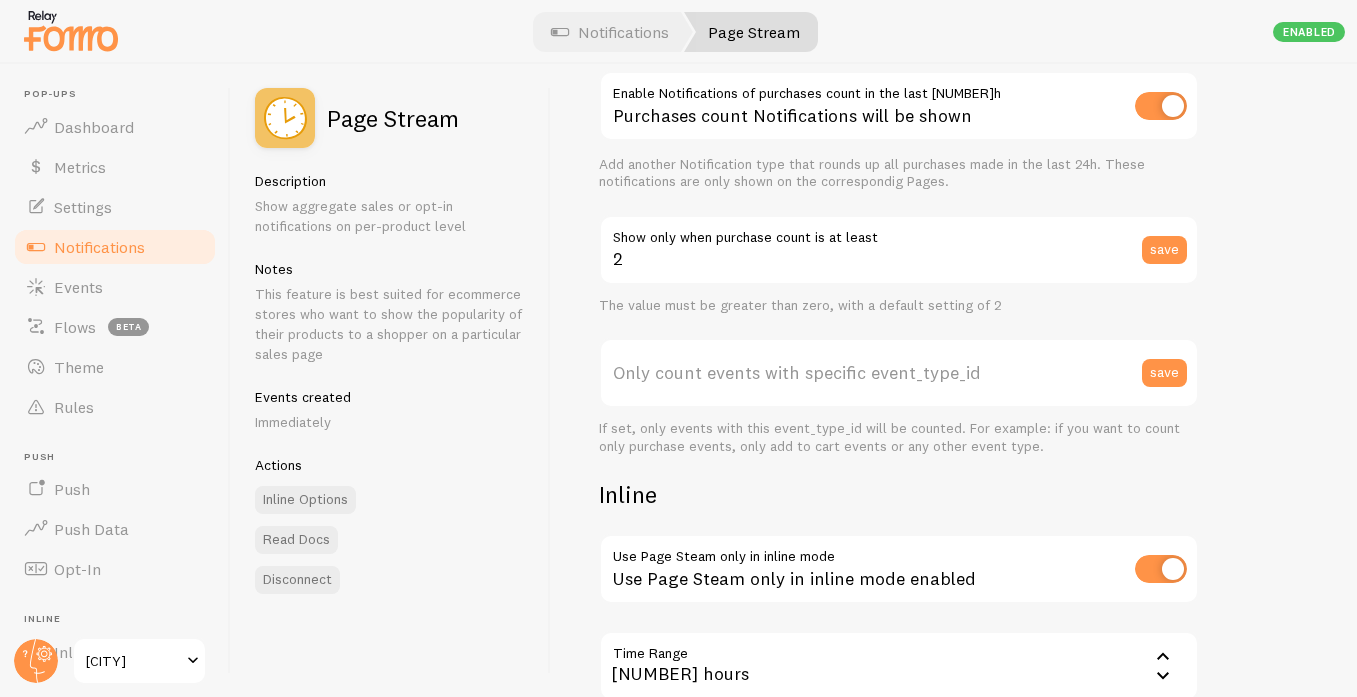 click on "Notifications" at bounding box center (99, 247) 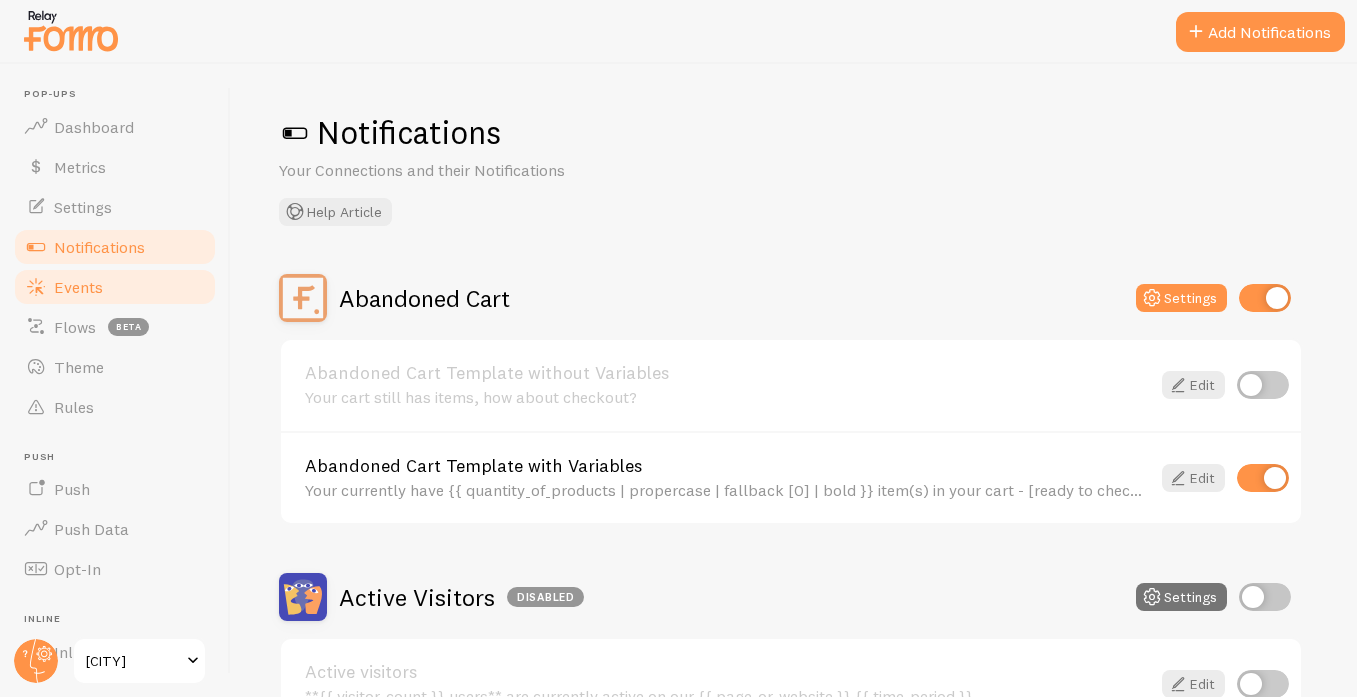 click on "Events" at bounding box center [78, 287] 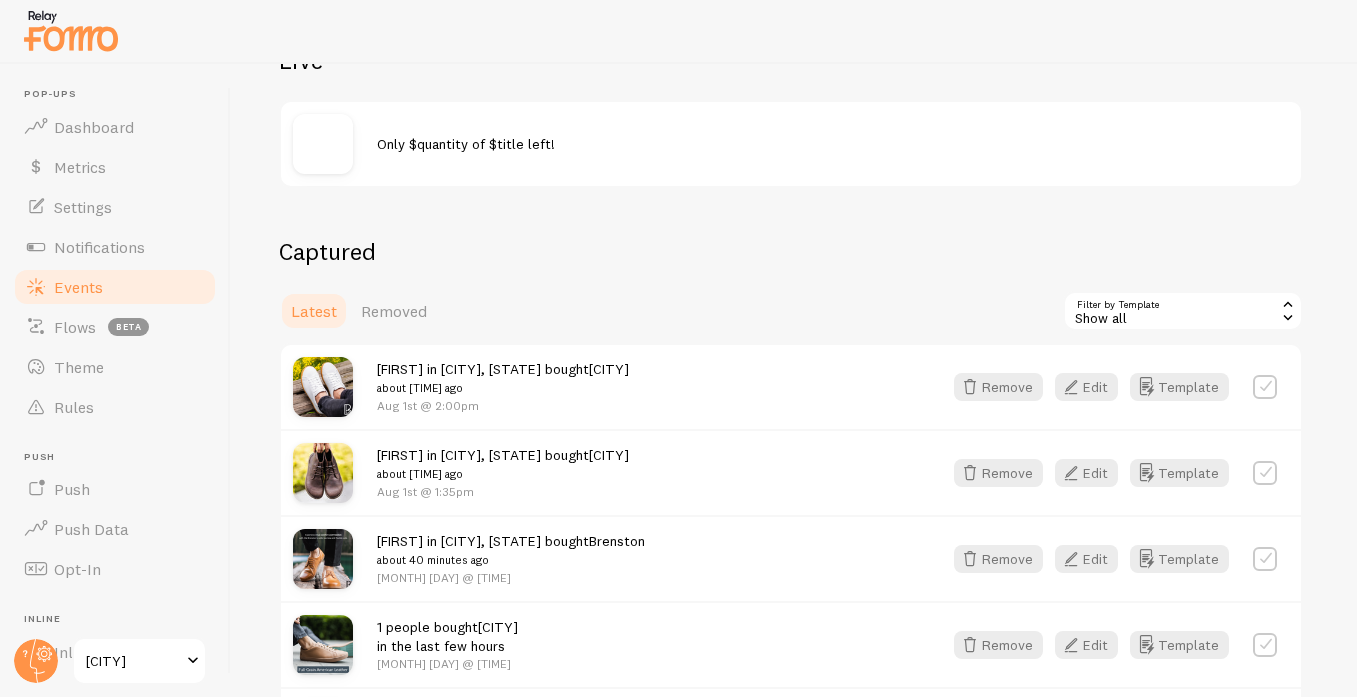 scroll, scrollTop: 328, scrollLeft: 0, axis: vertical 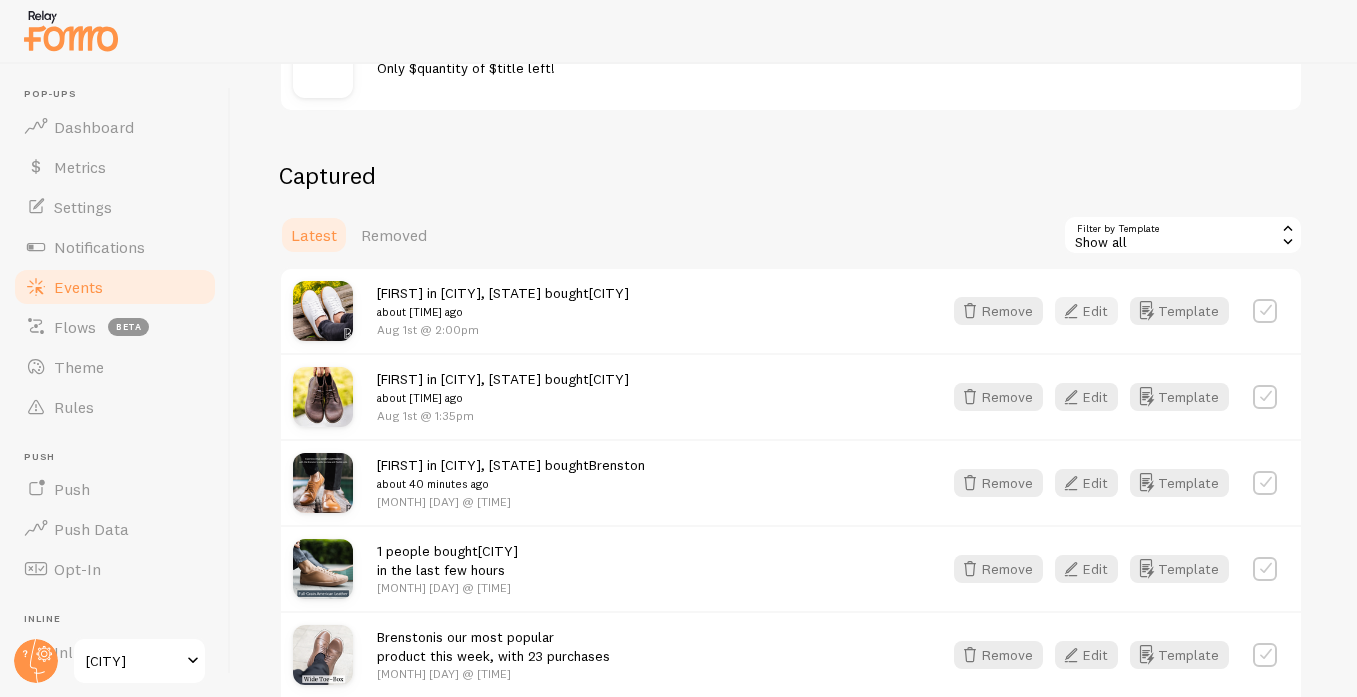 click on "Edit" at bounding box center [1086, 311] 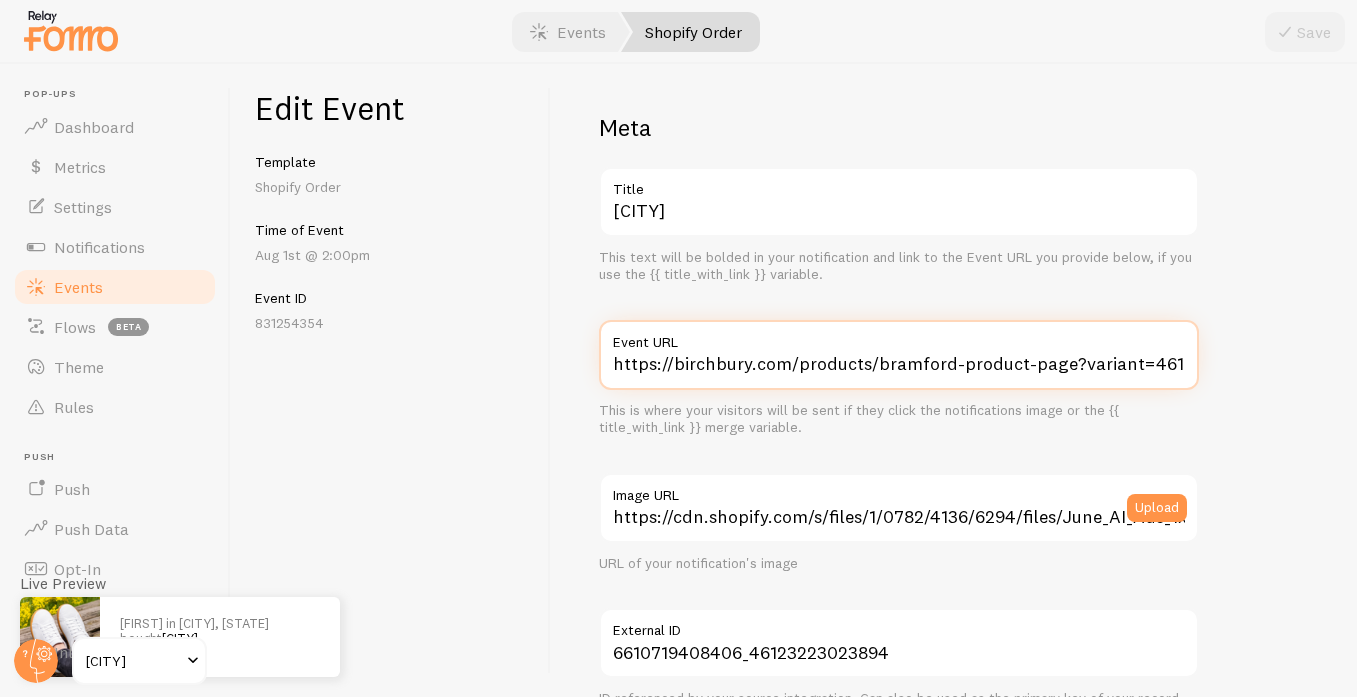 click on "https://birchbury.com/products/bramford-product-page?variant=46123223023894" at bounding box center (899, 355) 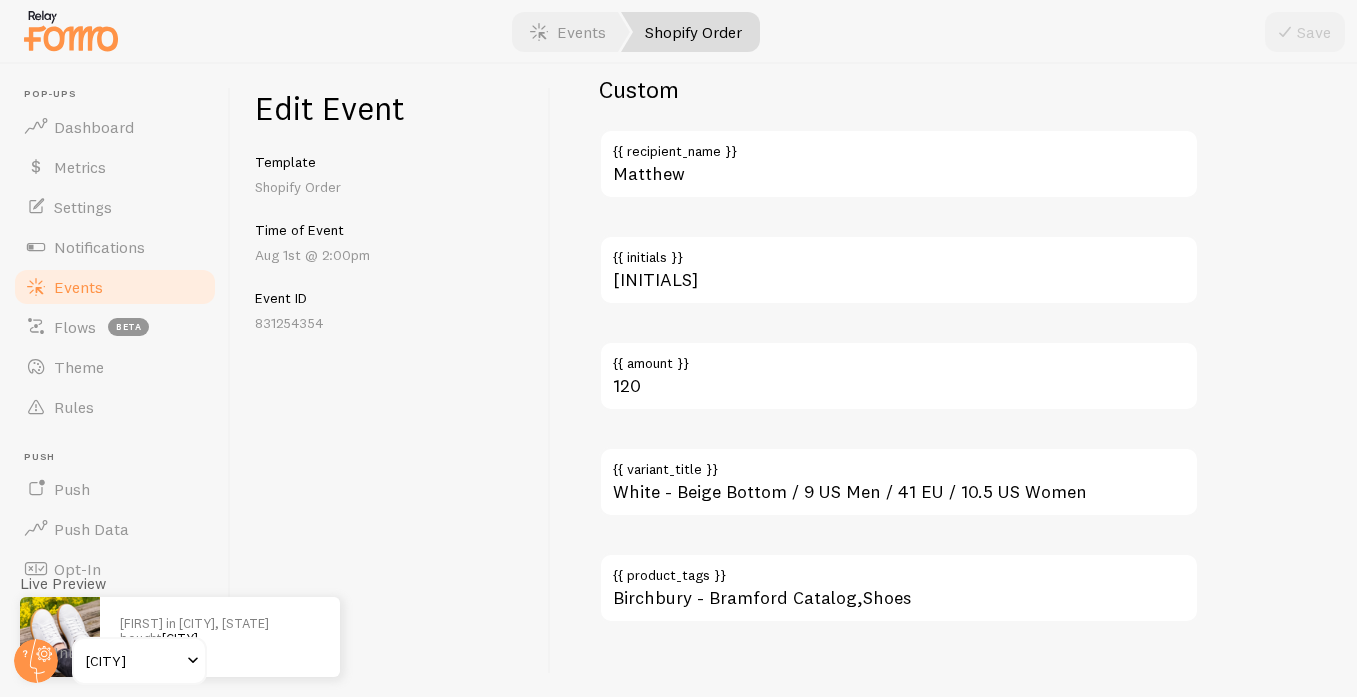 scroll, scrollTop: 1352, scrollLeft: 0, axis: vertical 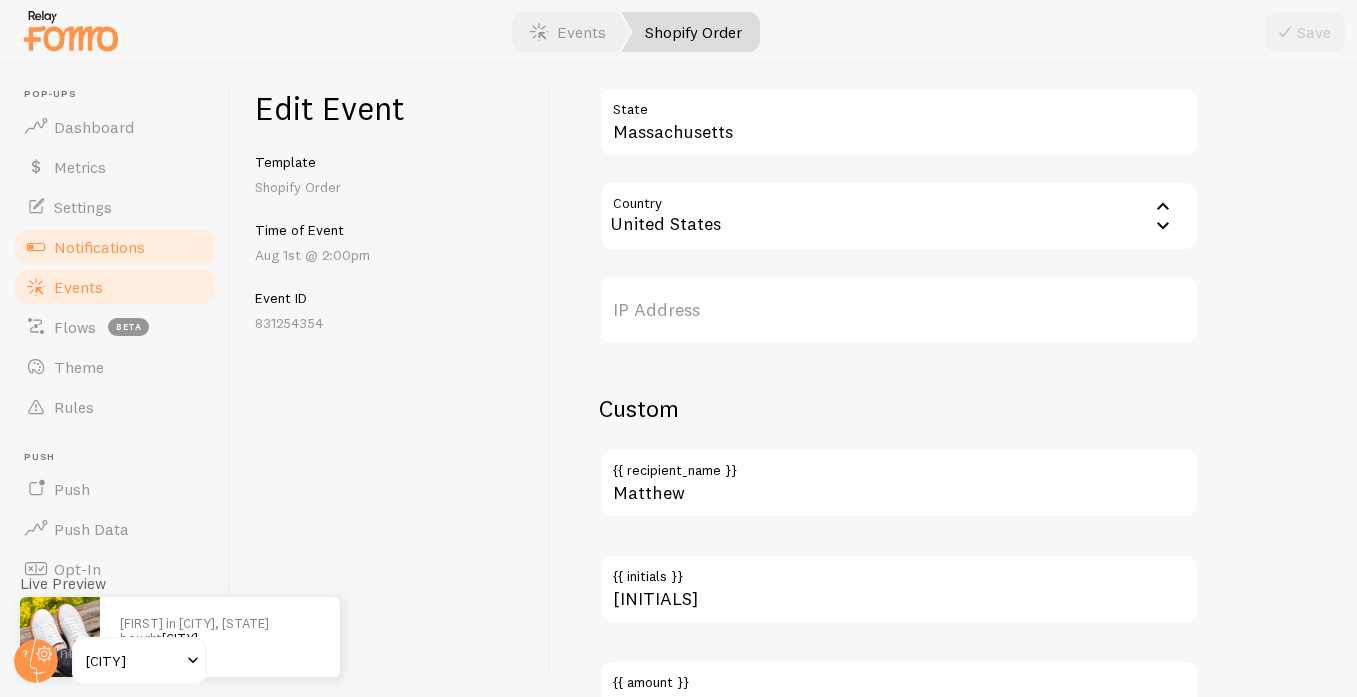 click on "Notifications" at bounding box center [115, 247] 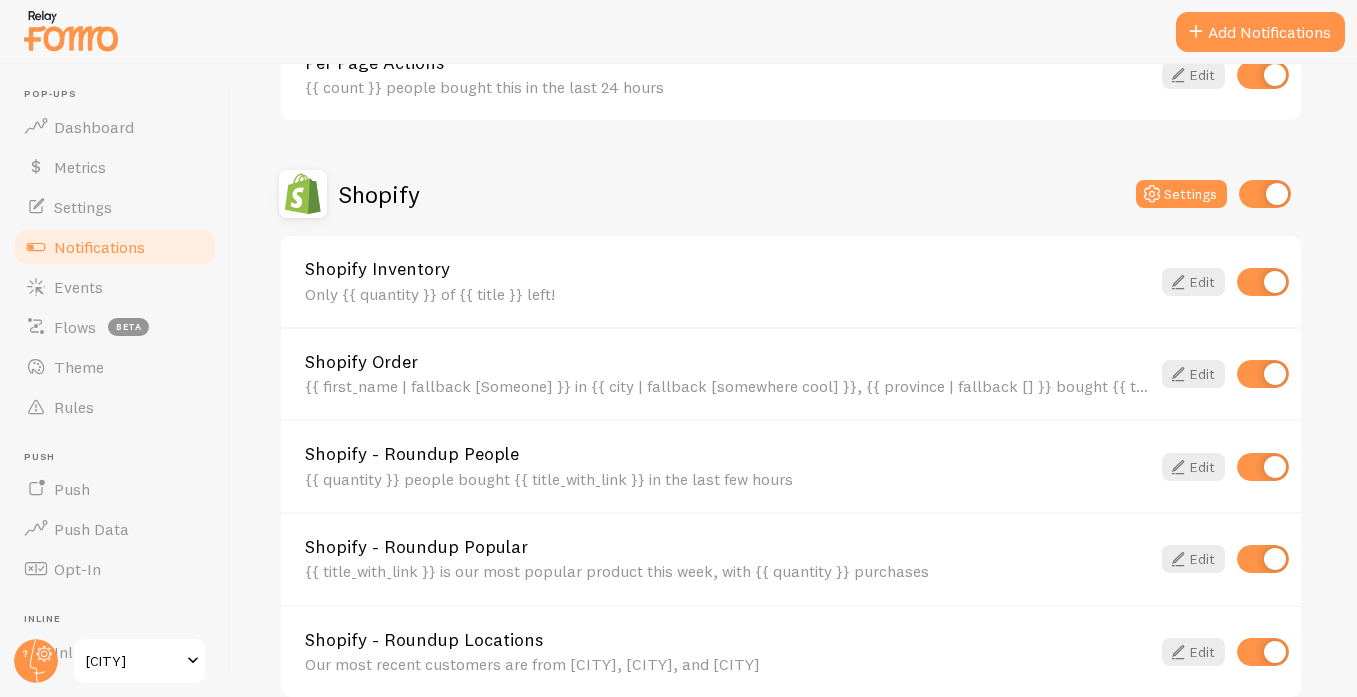 scroll, scrollTop: 859, scrollLeft: 0, axis: vertical 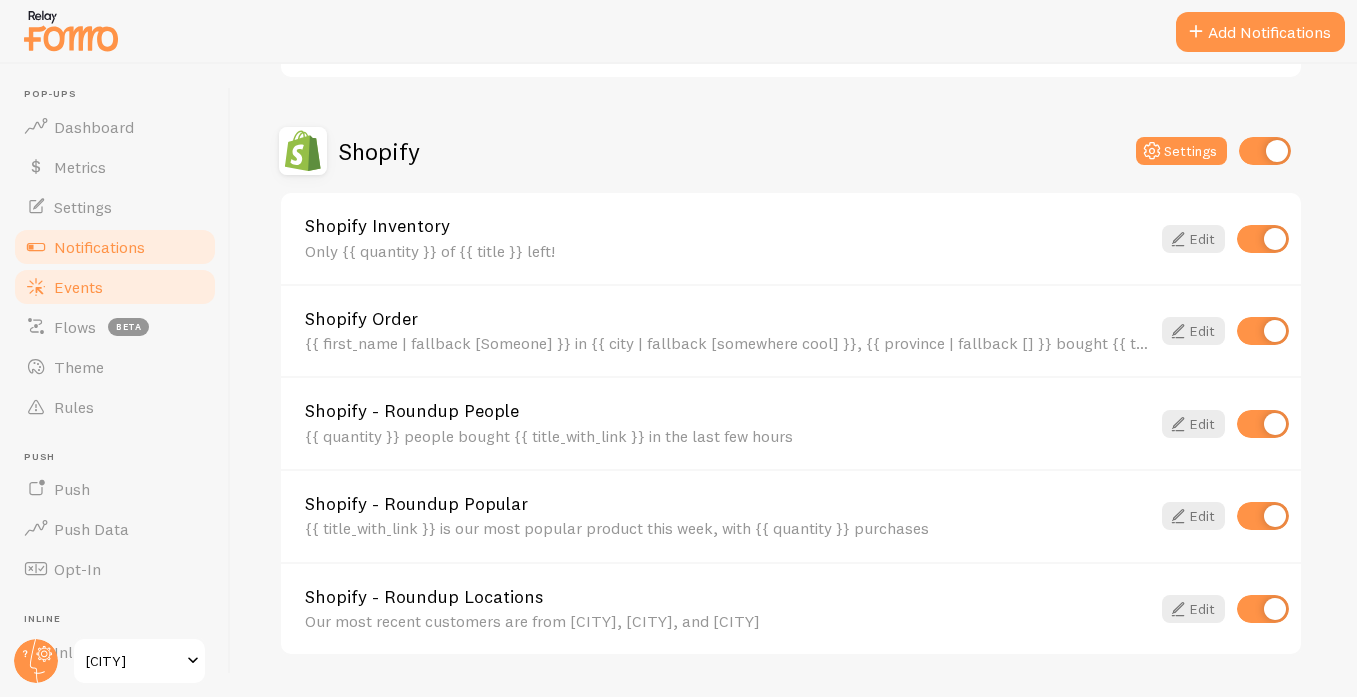 click on "Events" at bounding box center (115, 287) 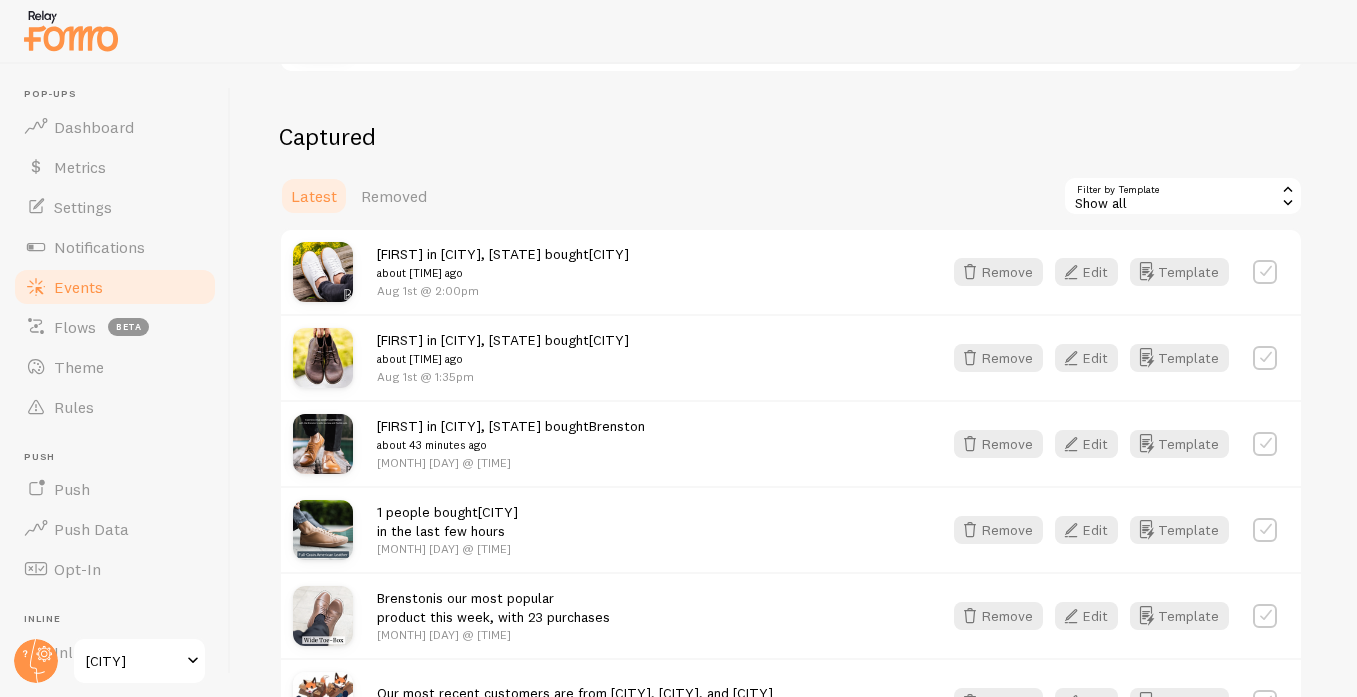 scroll, scrollTop: 482, scrollLeft: 0, axis: vertical 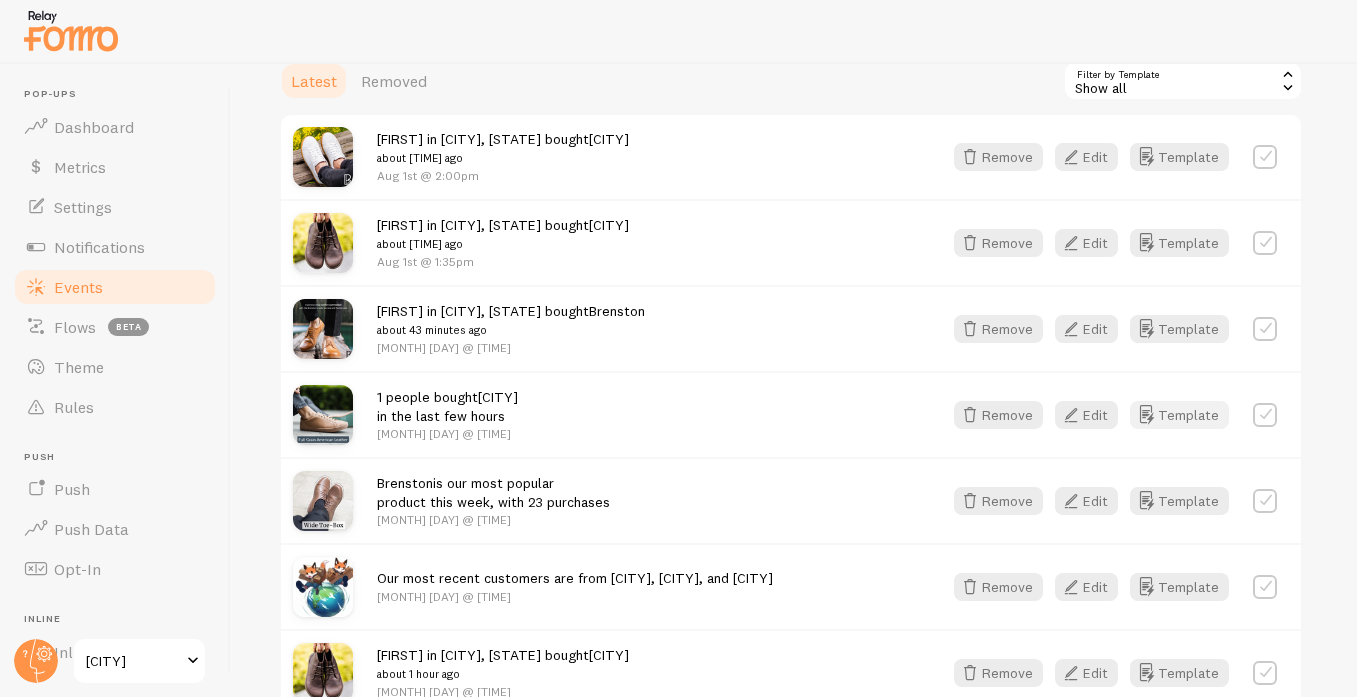 click on "Template" at bounding box center (1179, 415) 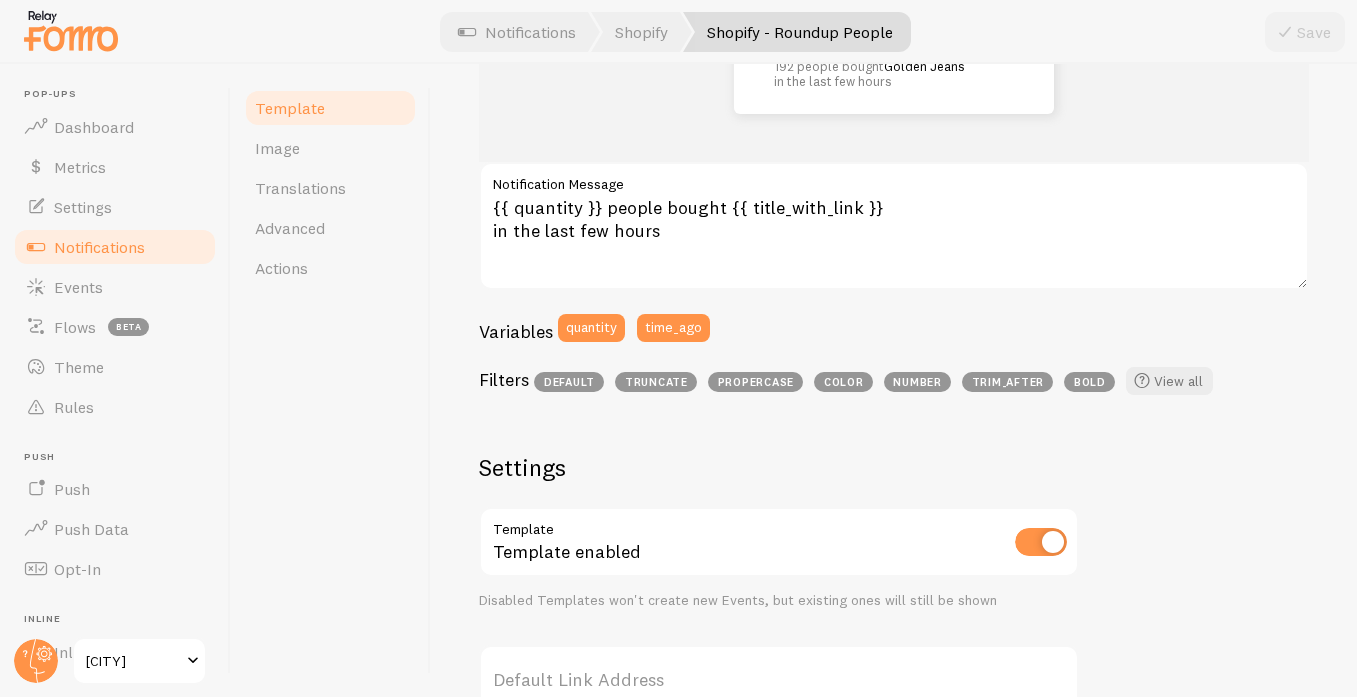scroll, scrollTop: 117, scrollLeft: 0, axis: vertical 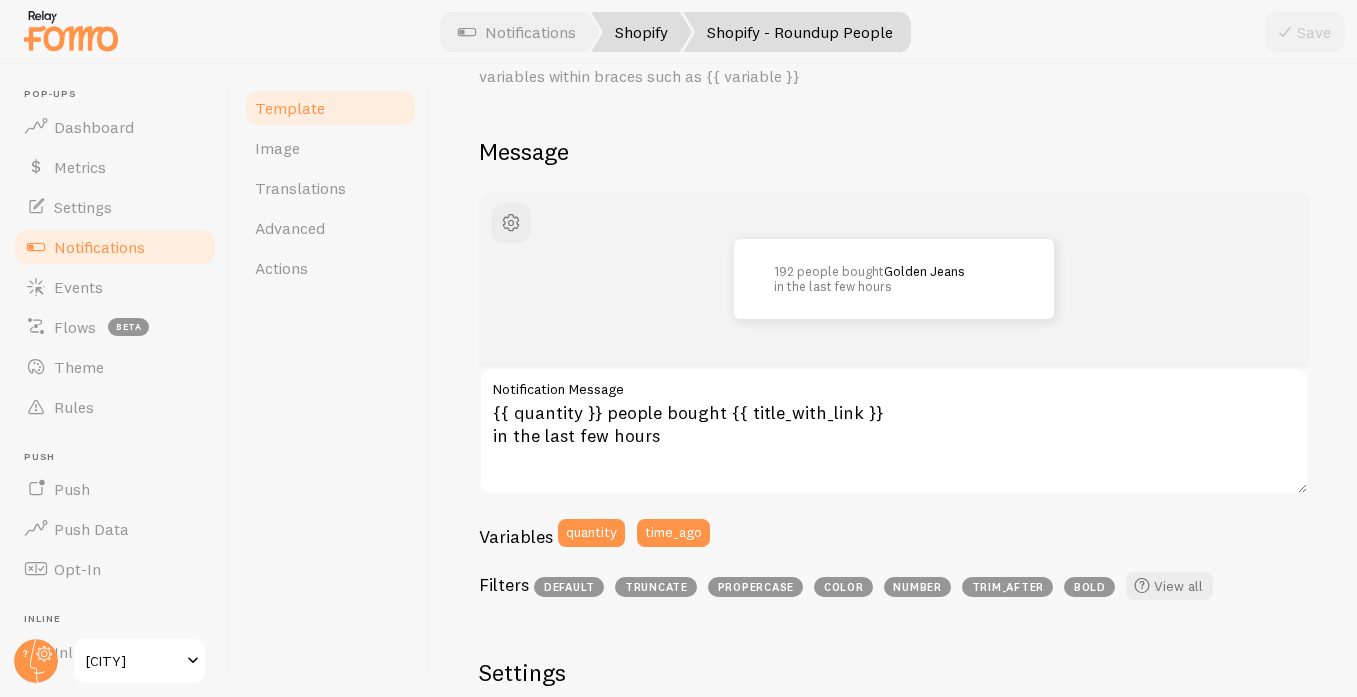 click on "Shopify" at bounding box center (641, 32) 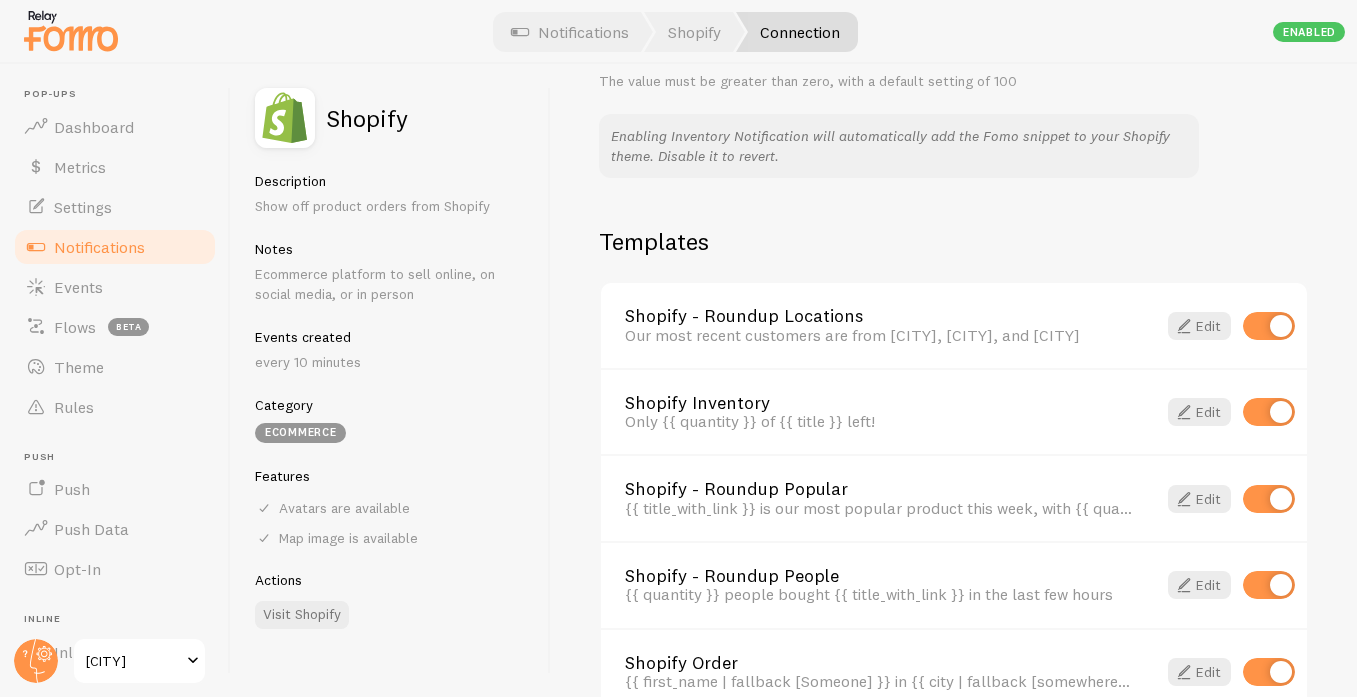 scroll, scrollTop: 1407, scrollLeft: 0, axis: vertical 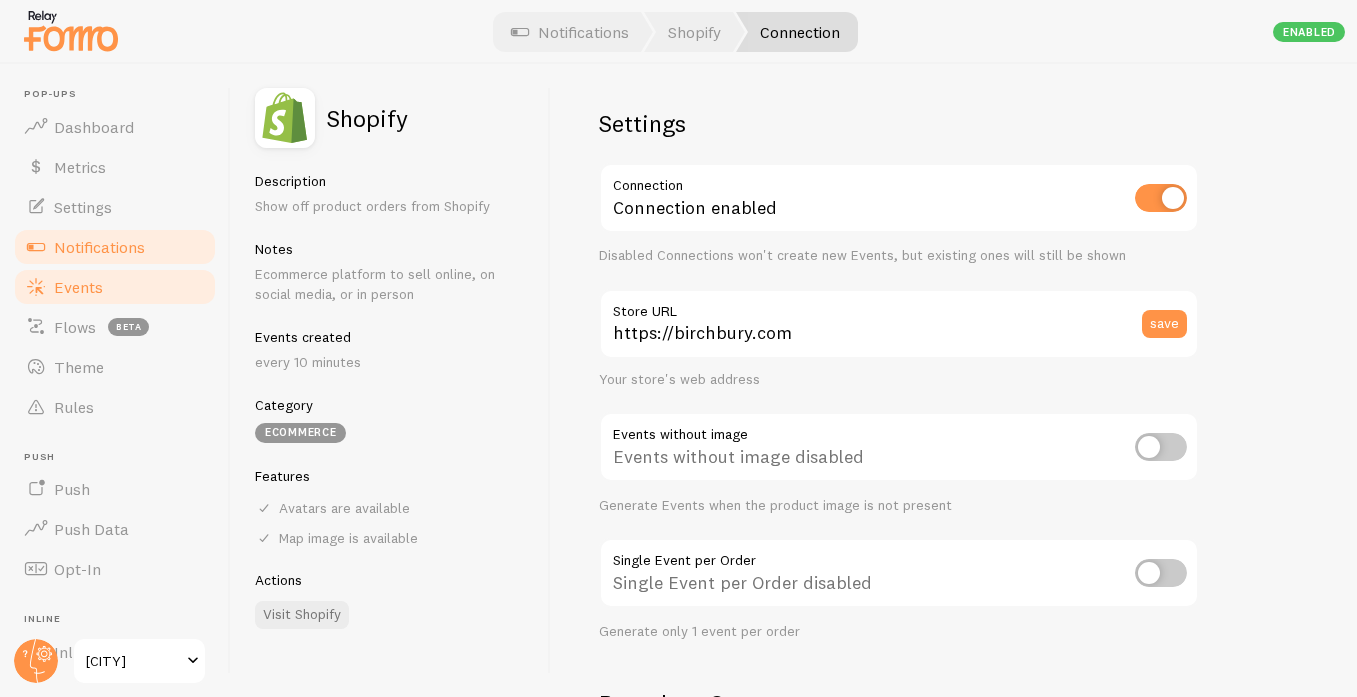 click at bounding box center [36, 287] 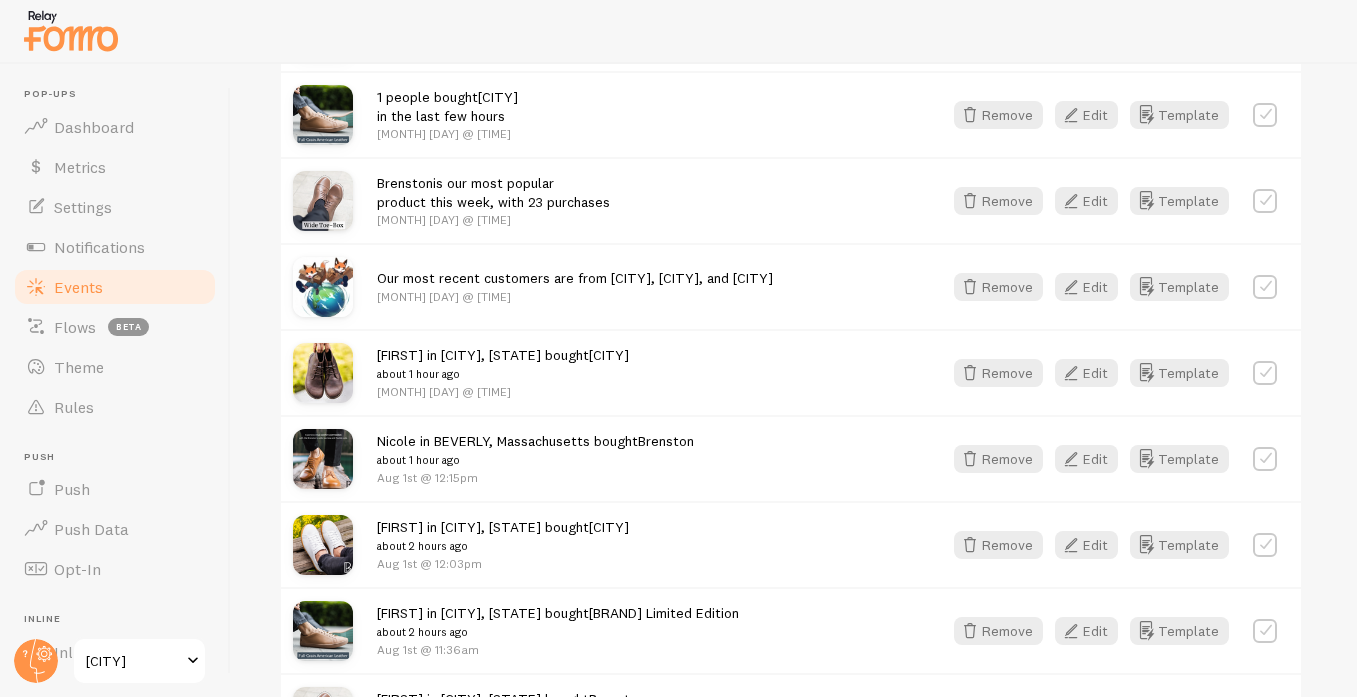 scroll, scrollTop: 806, scrollLeft: 0, axis: vertical 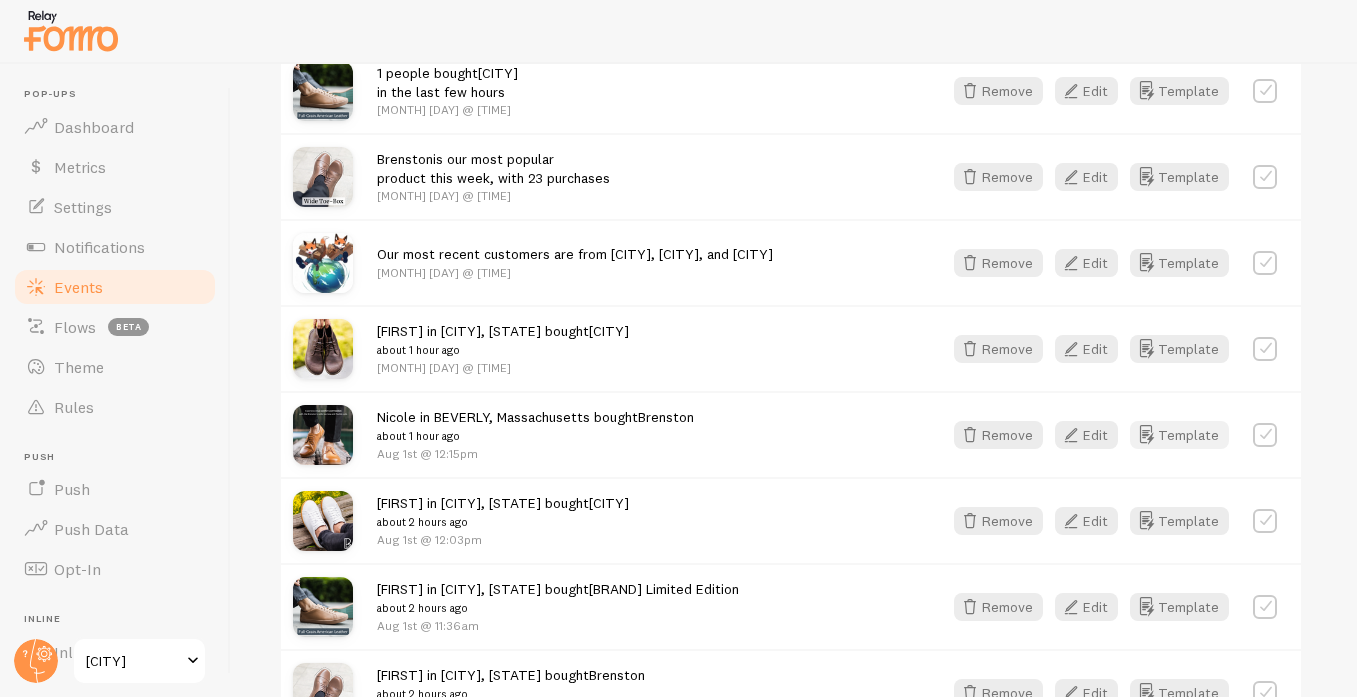click on "Template" at bounding box center (1179, 435) 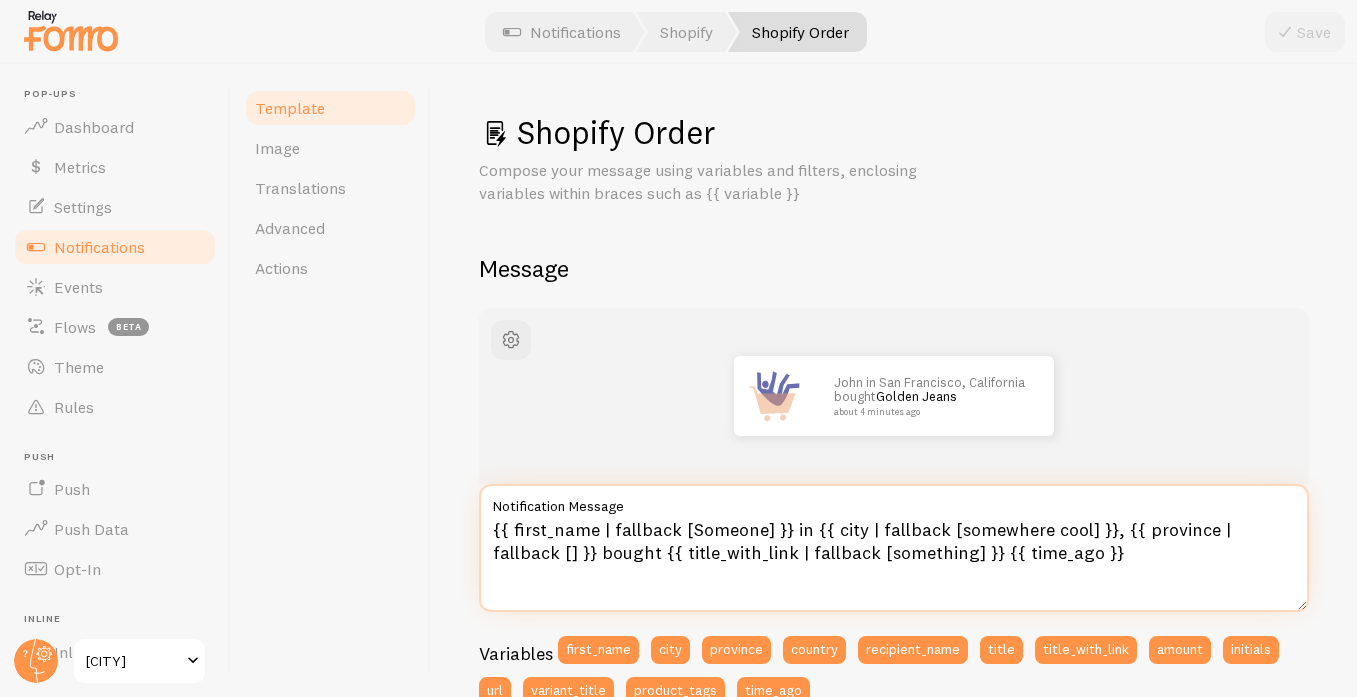 click on "{{ first_name | fallback [Someone] }} in {{ city | fallback [somewhere cool] }}, {{ province | fallback [] }} bought {{ title_with_link | fallback [something] }} {{ time_ago }}" at bounding box center (894, 548) 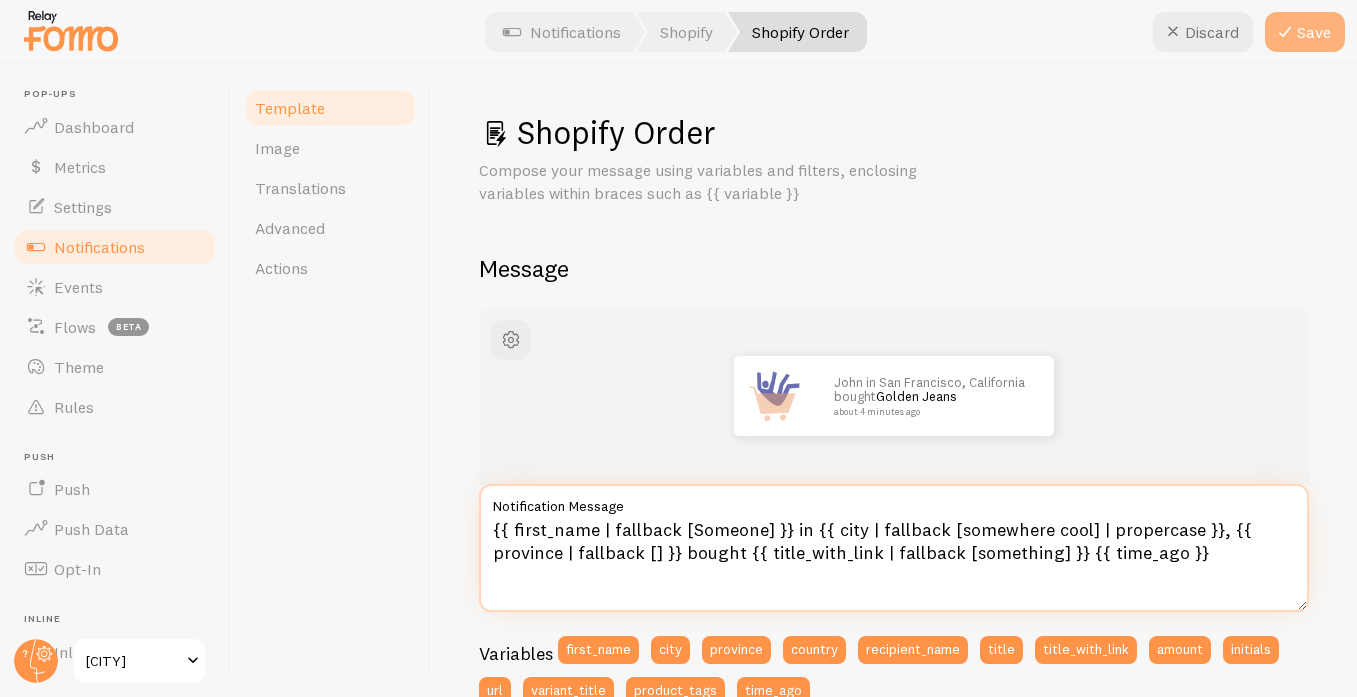 type on "{{ first_name | fallback [Someone] }} in {{ city | fallback [somewhere cool] | propercase }}, {{ province | fallback [] }} bought {{ title_with_link | fallback [something] }} {{ time_ago }}" 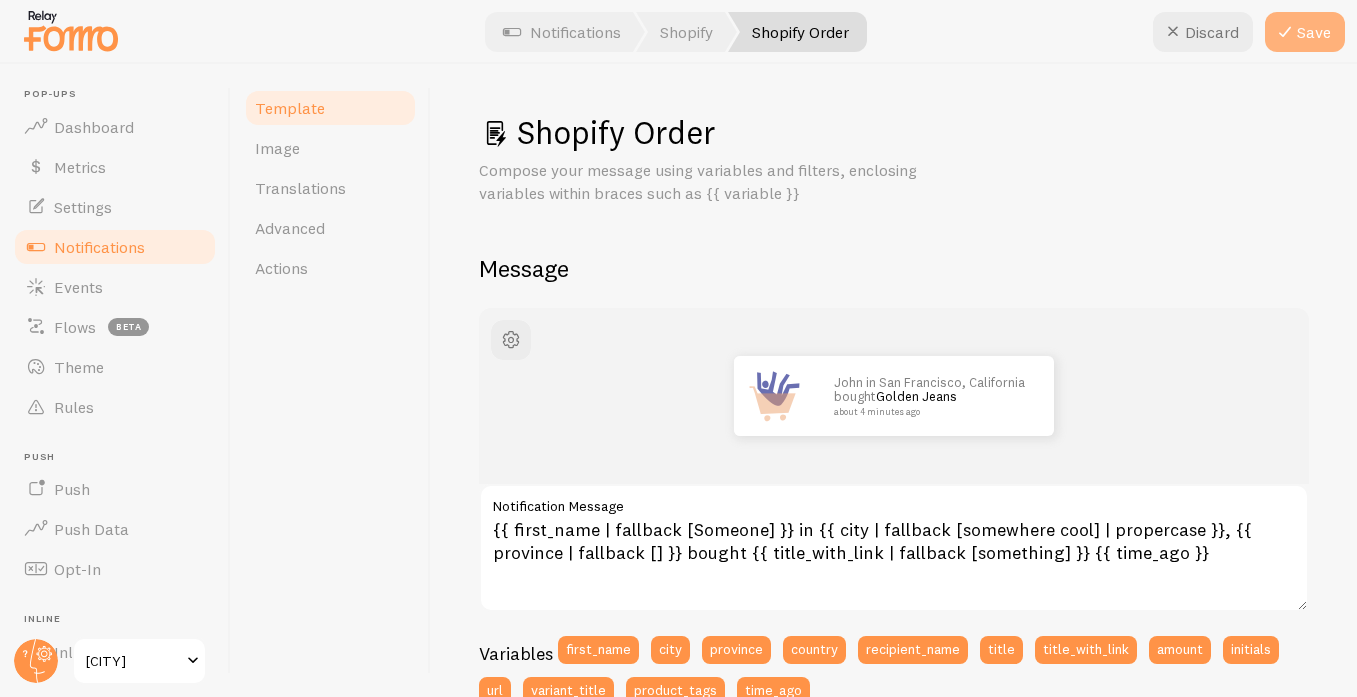 click on "Save" at bounding box center [1305, 32] 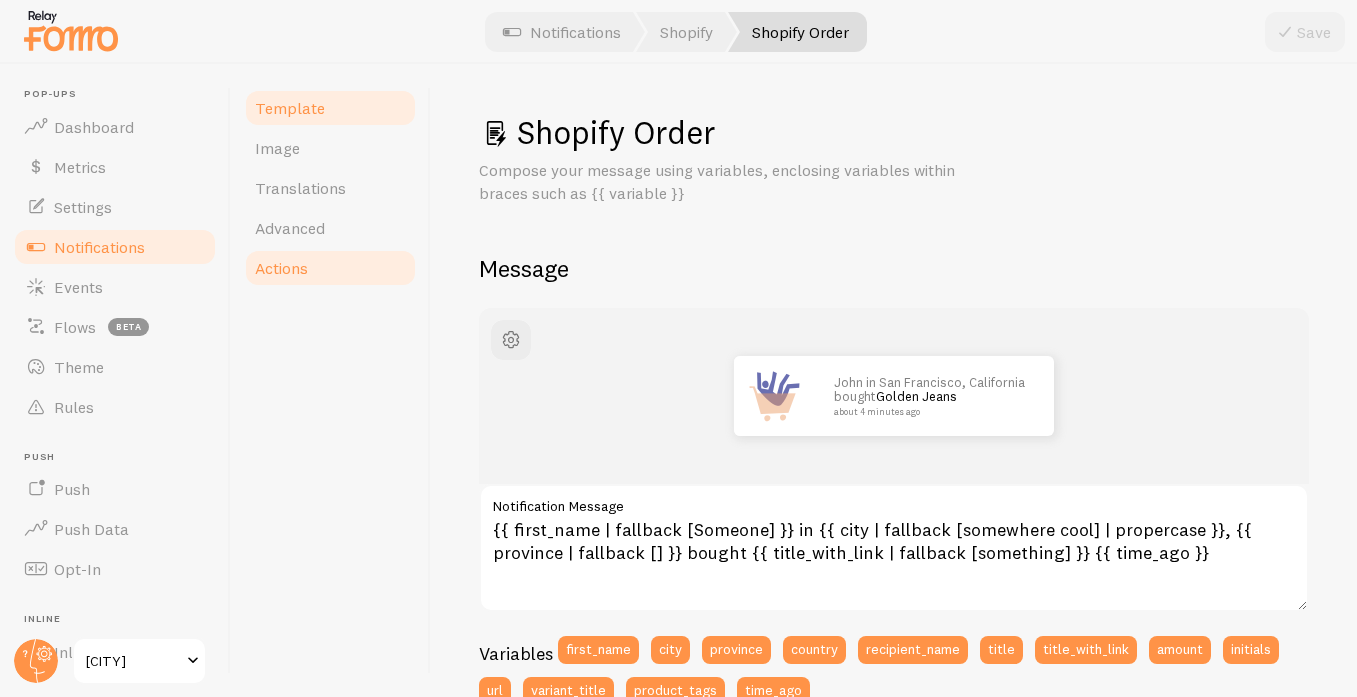 click on "Actions" at bounding box center [281, 268] 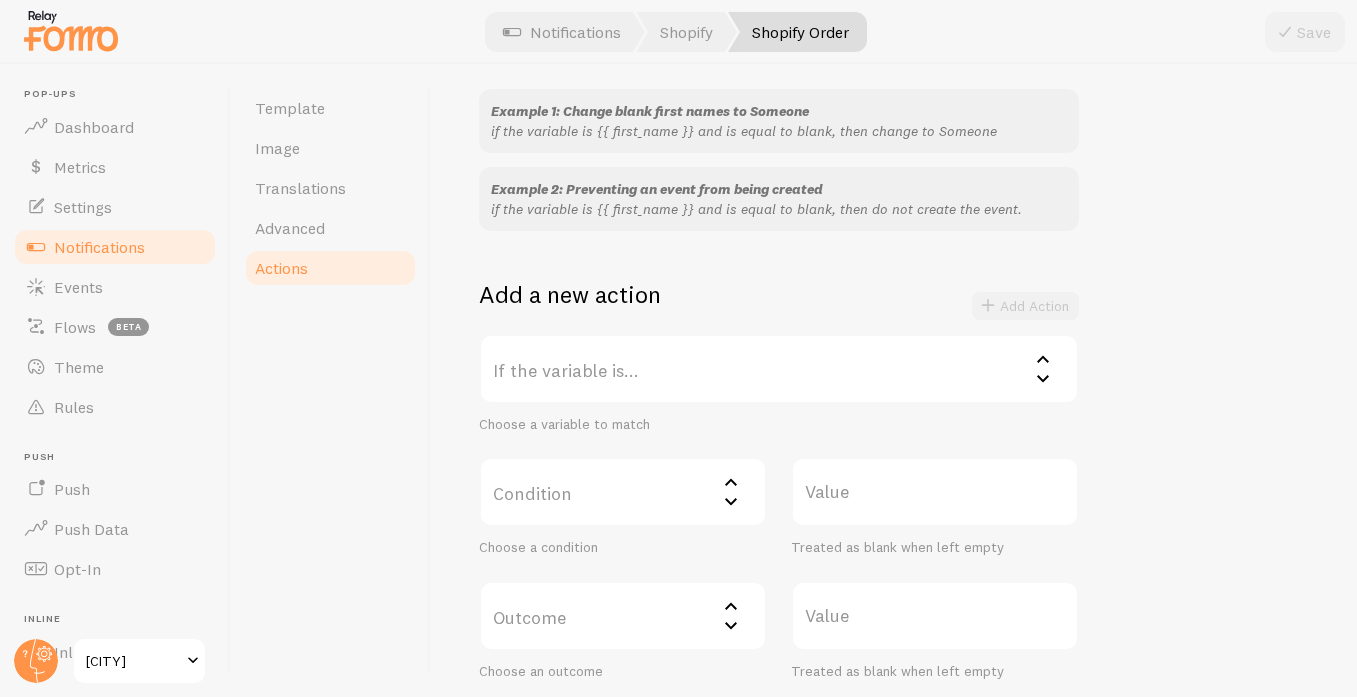 scroll, scrollTop: 204, scrollLeft: 0, axis: vertical 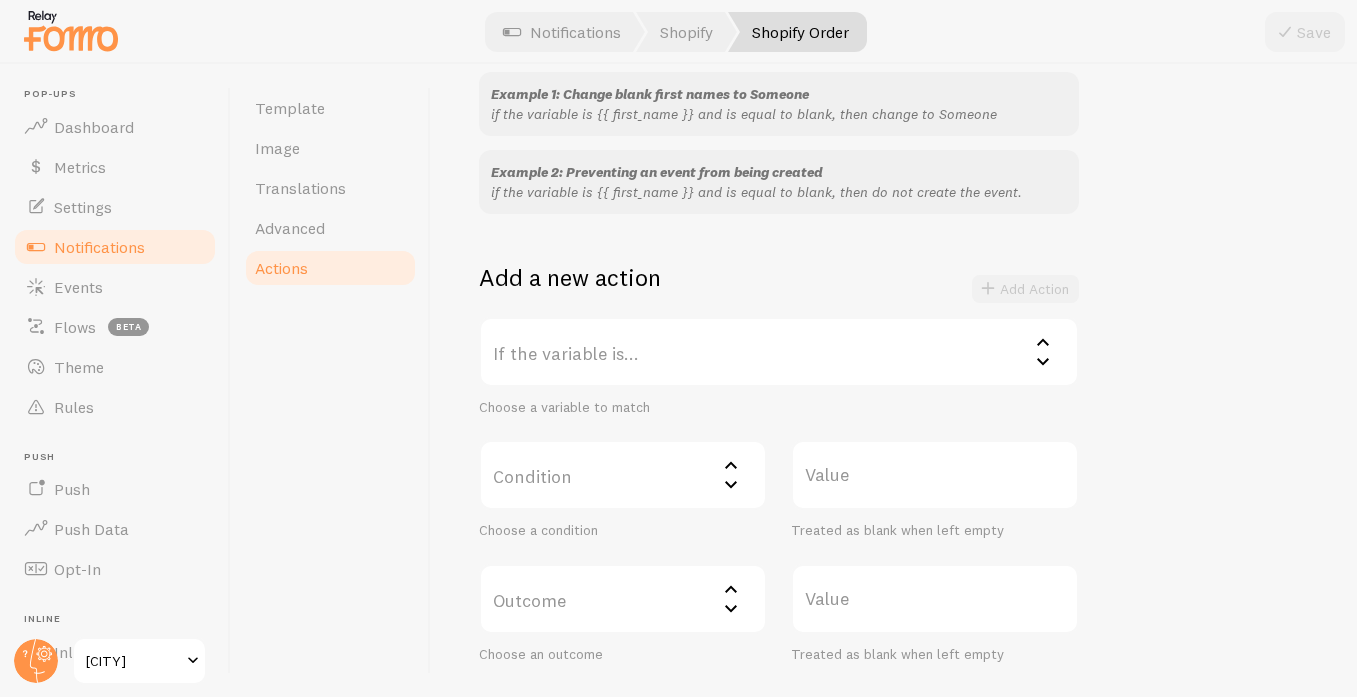 click on "If the variable is..." at bounding box center (779, 352) 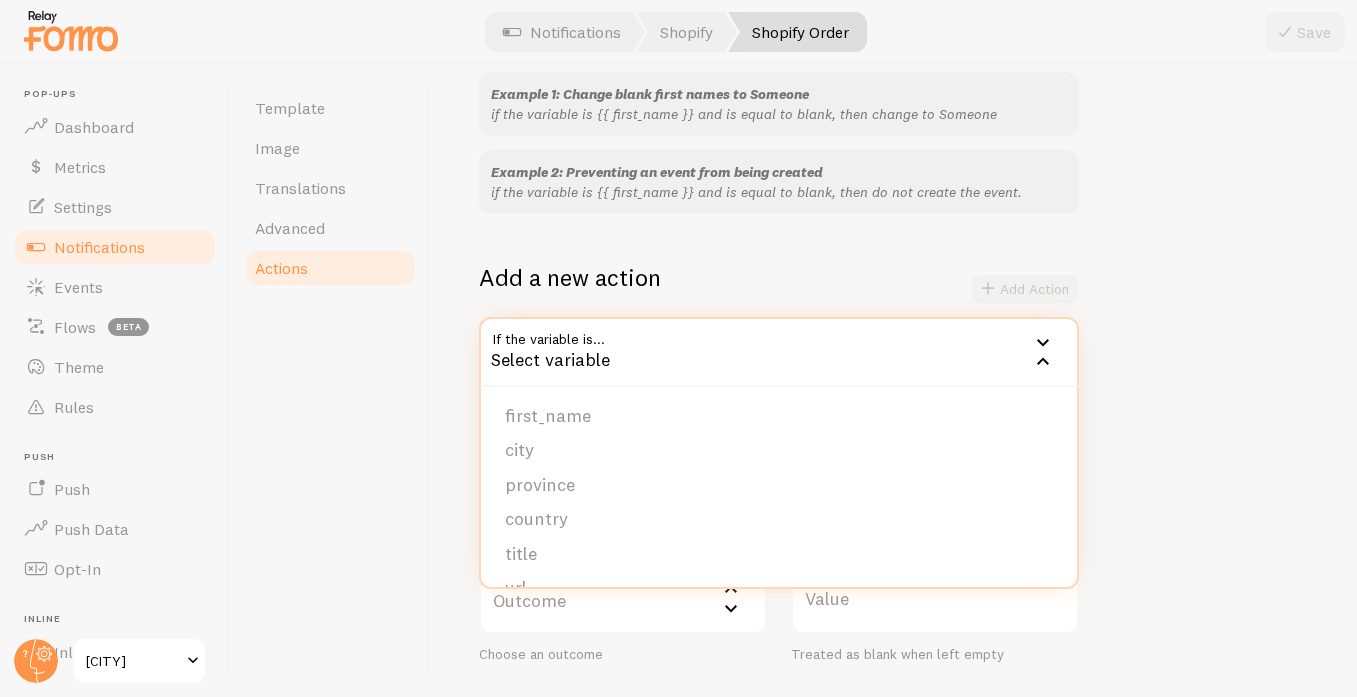 click on "Template
Image
Translations
Advanced
Actions" at bounding box center (331, 380) 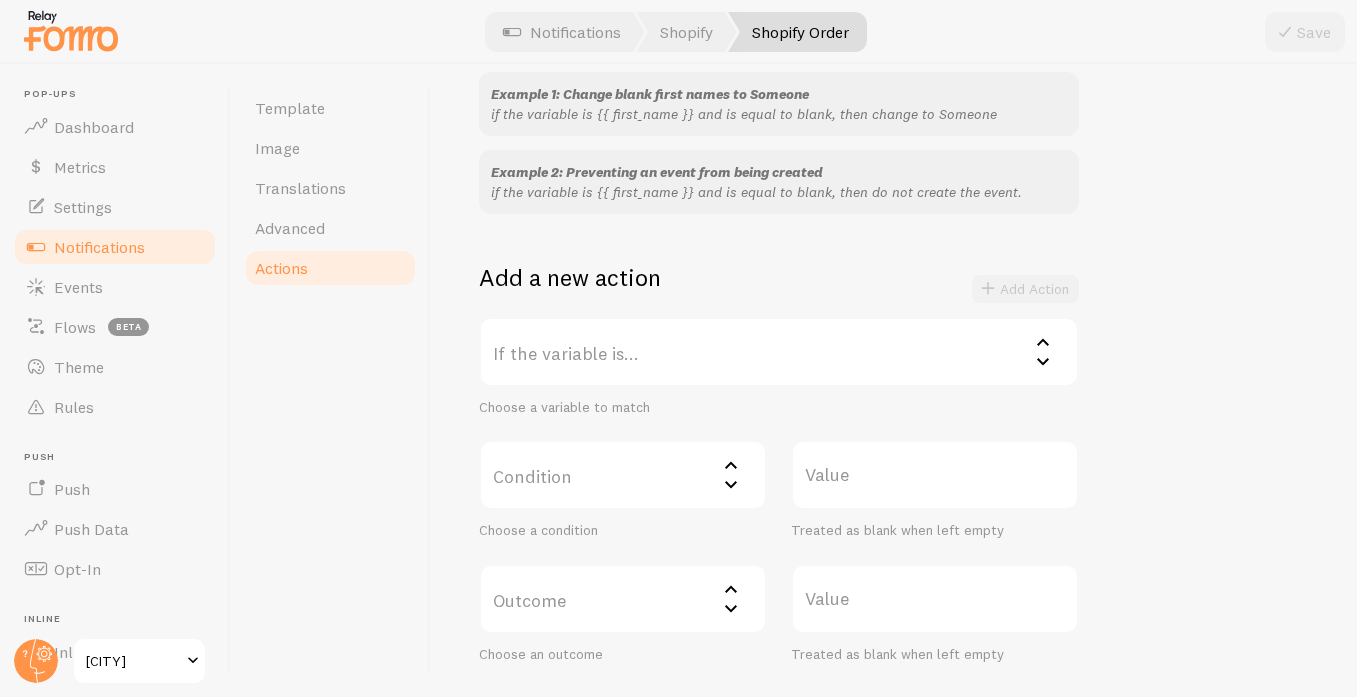 click on "Notifications" at bounding box center (99, 247) 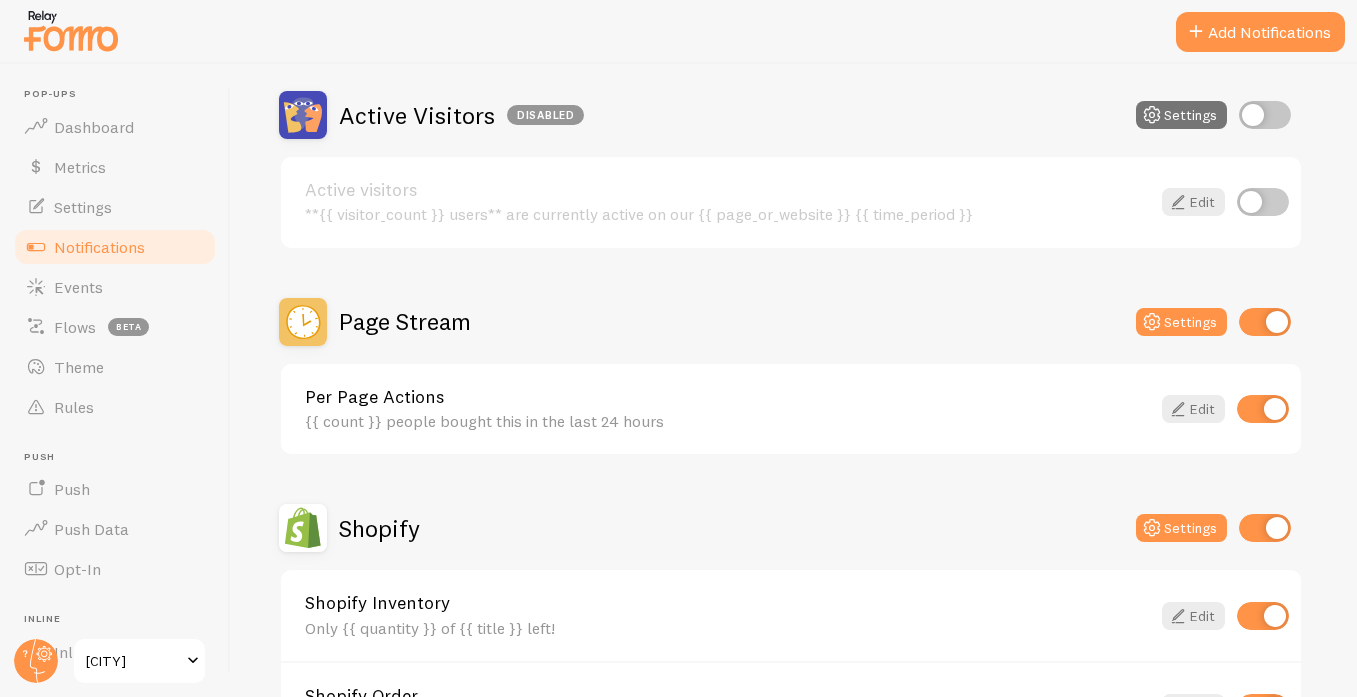 scroll, scrollTop: 514, scrollLeft: 0, axis: vertical 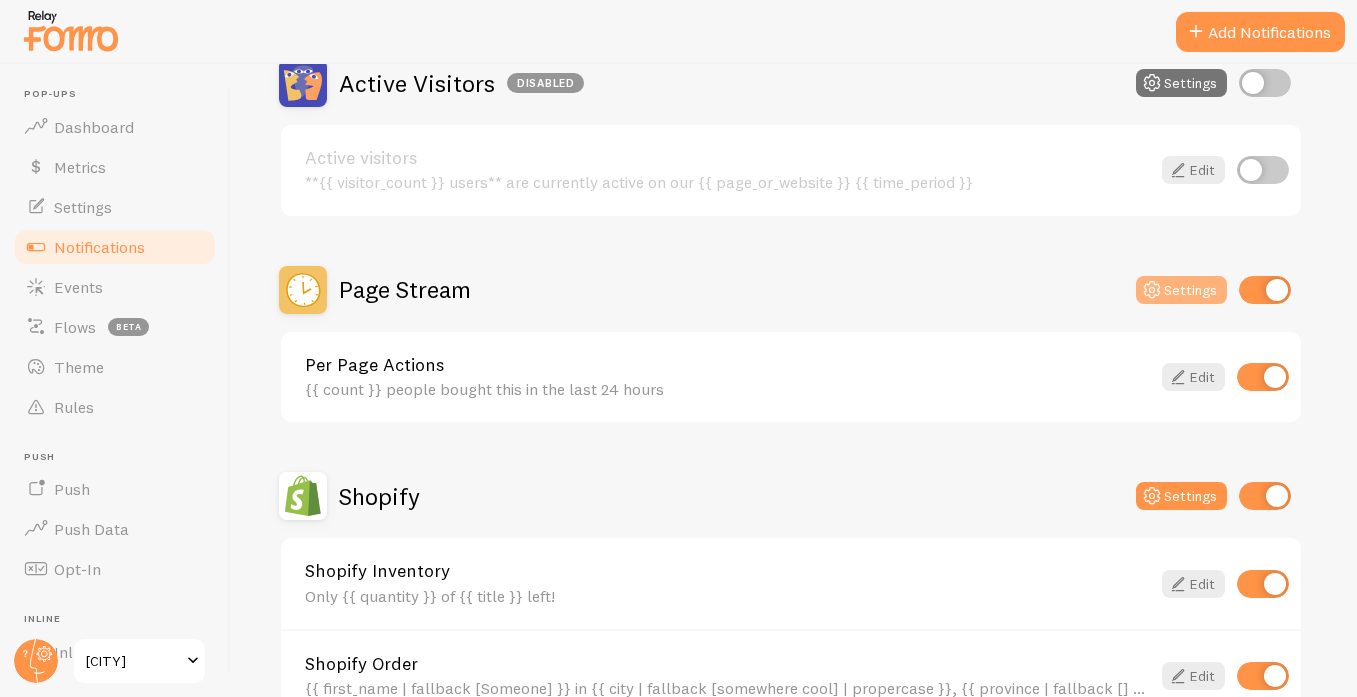 click on "Settings" at bounding box center [1181, 290] 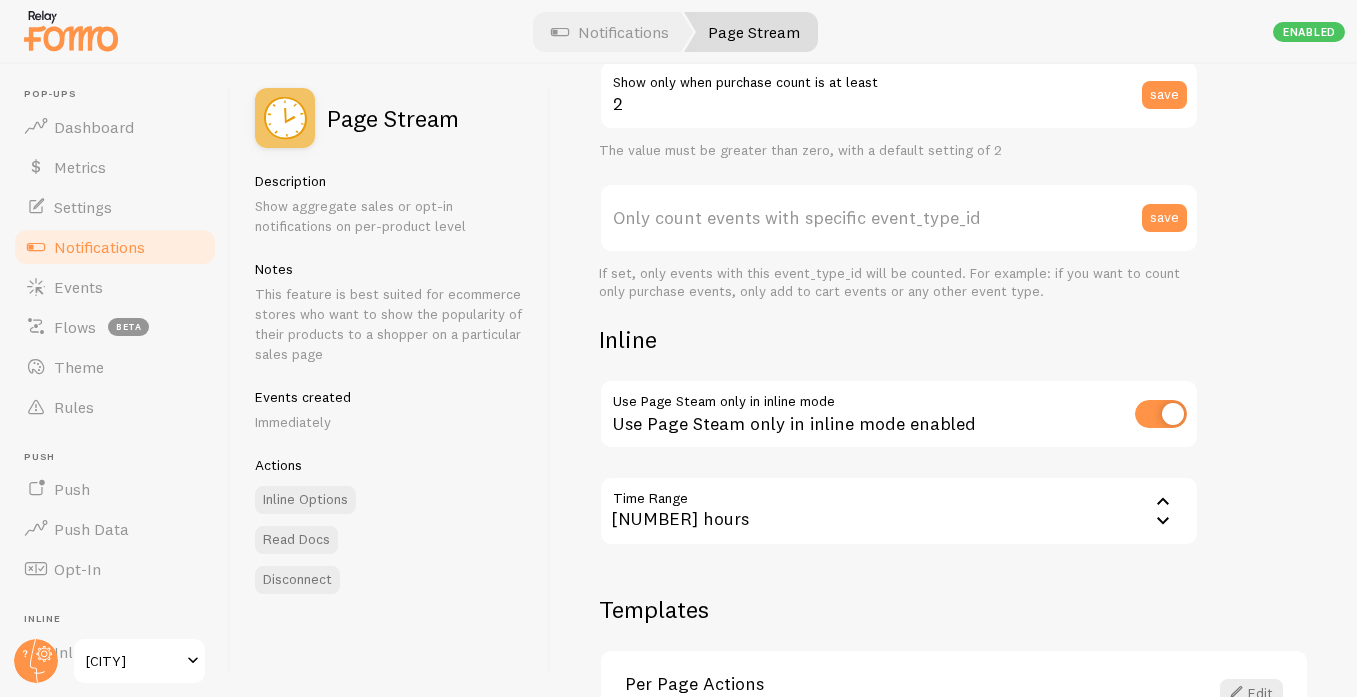 scroll, scrollTop: 662, scrollLeft: 0, axis: vertical 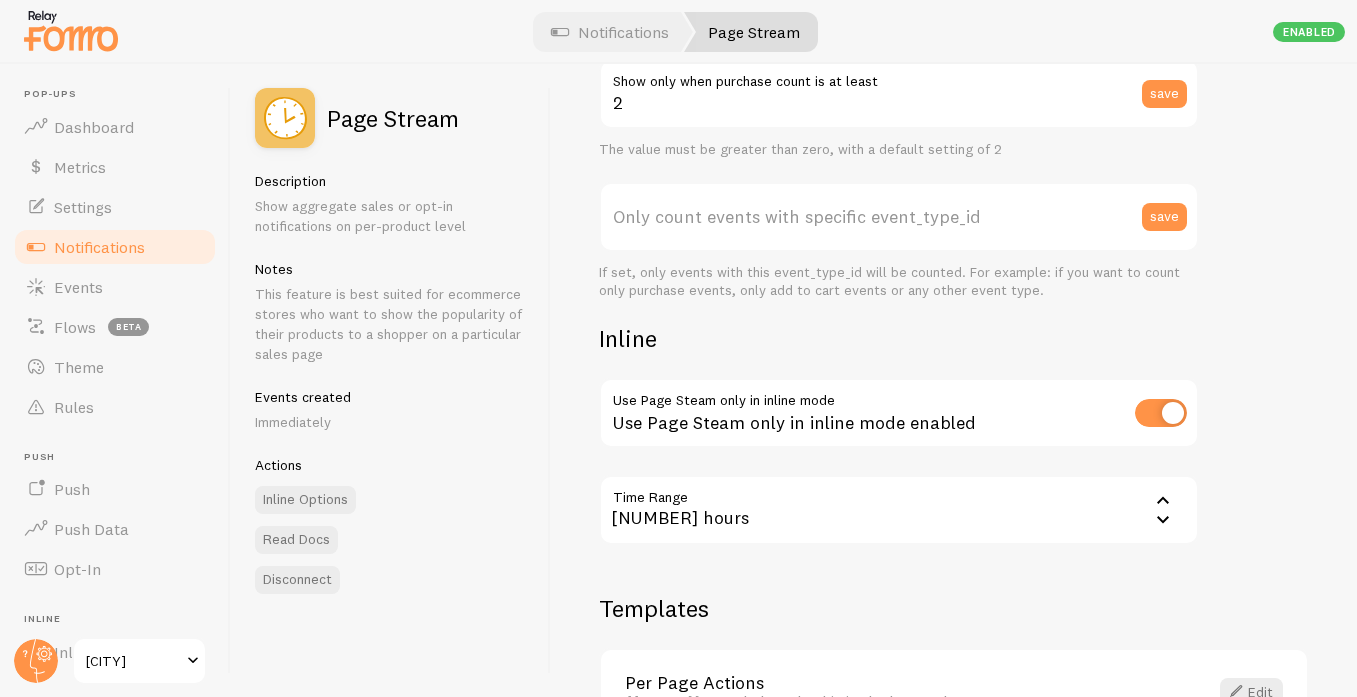 click at bounding box center (1161, 413) 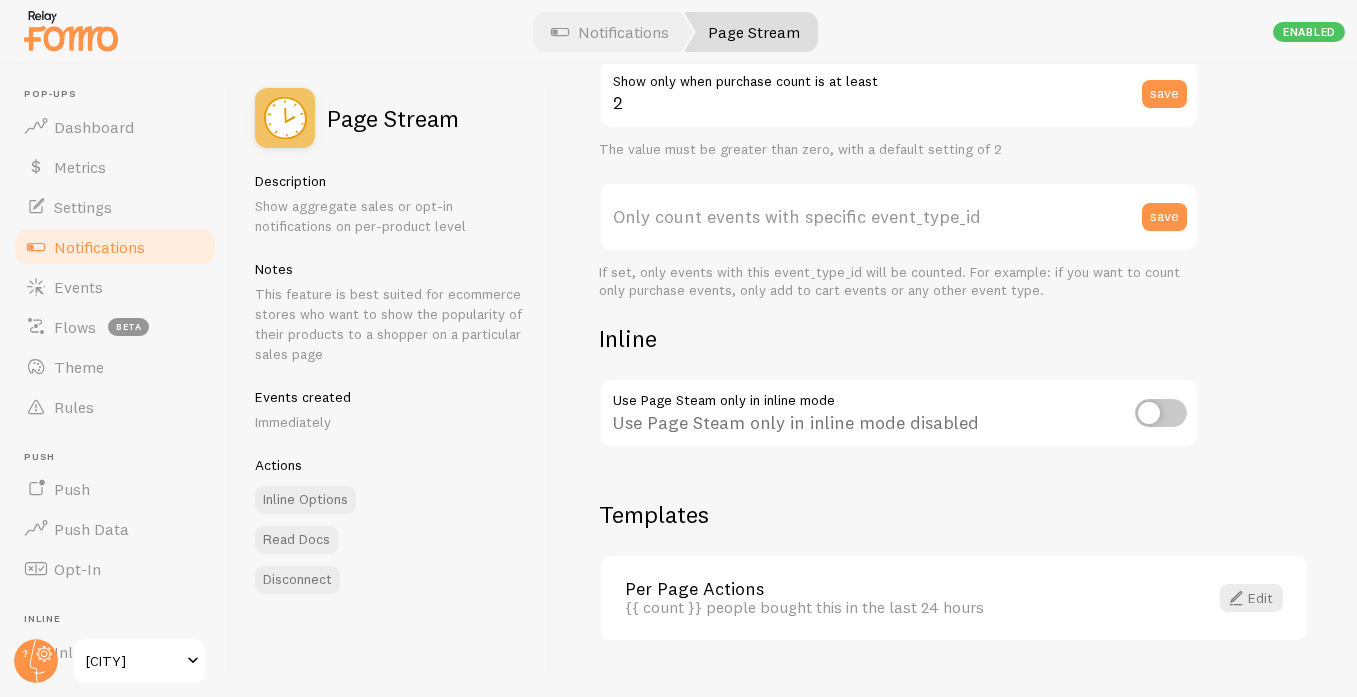 click on "Only count events with specific event_type_id" at bounding box center (899, 217) 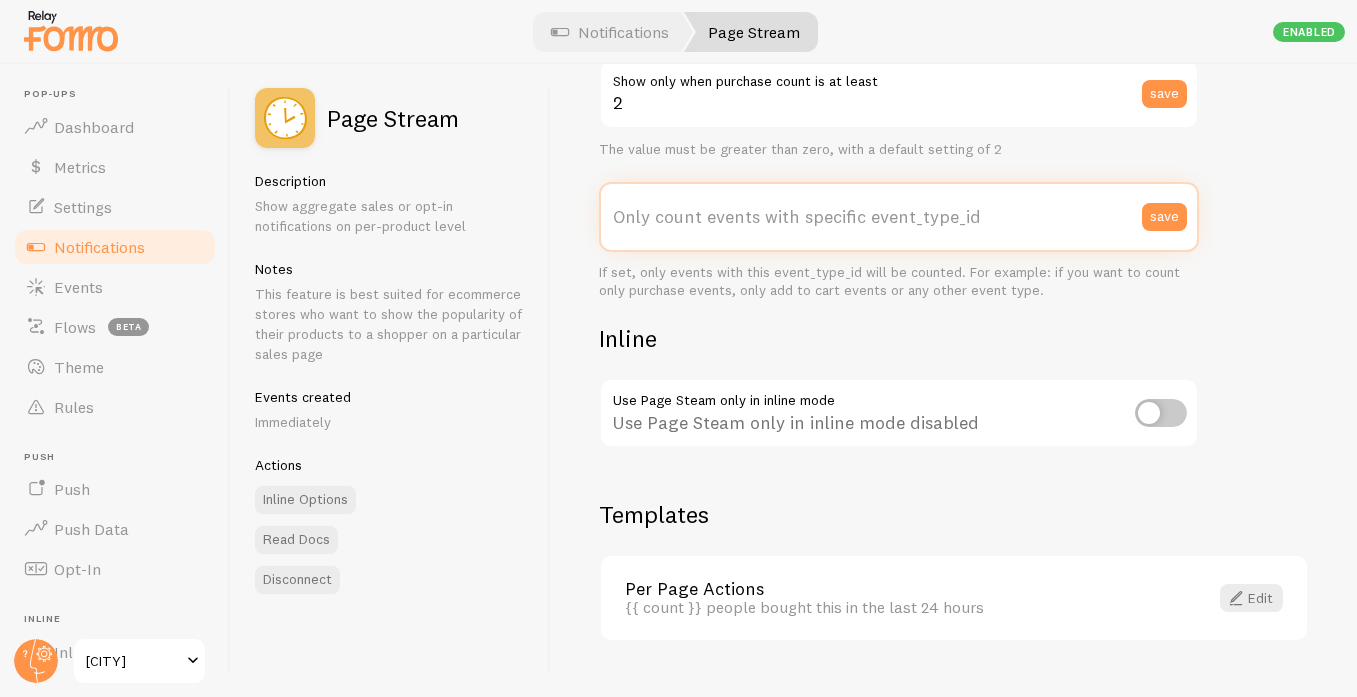 click on "Only count events with specific event_type_id" at bounding box center [899, 217] 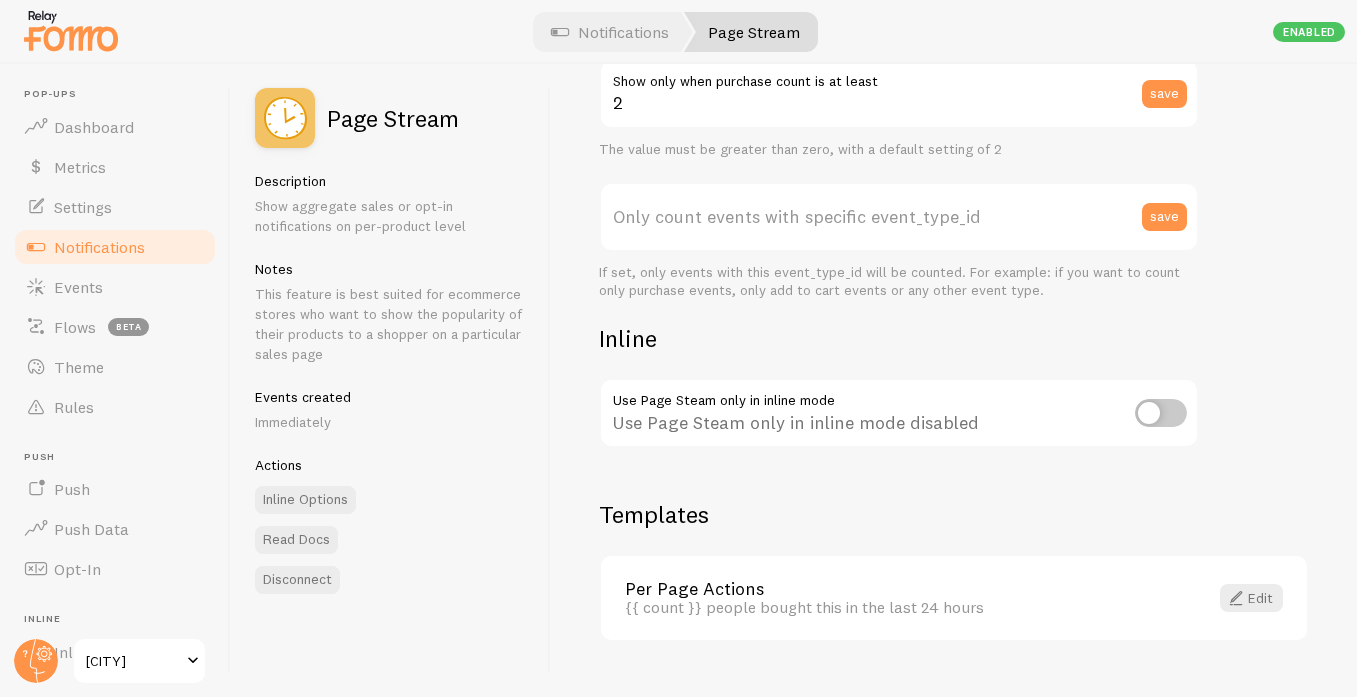 click on "Notifications" at bounding box center (99, 247) 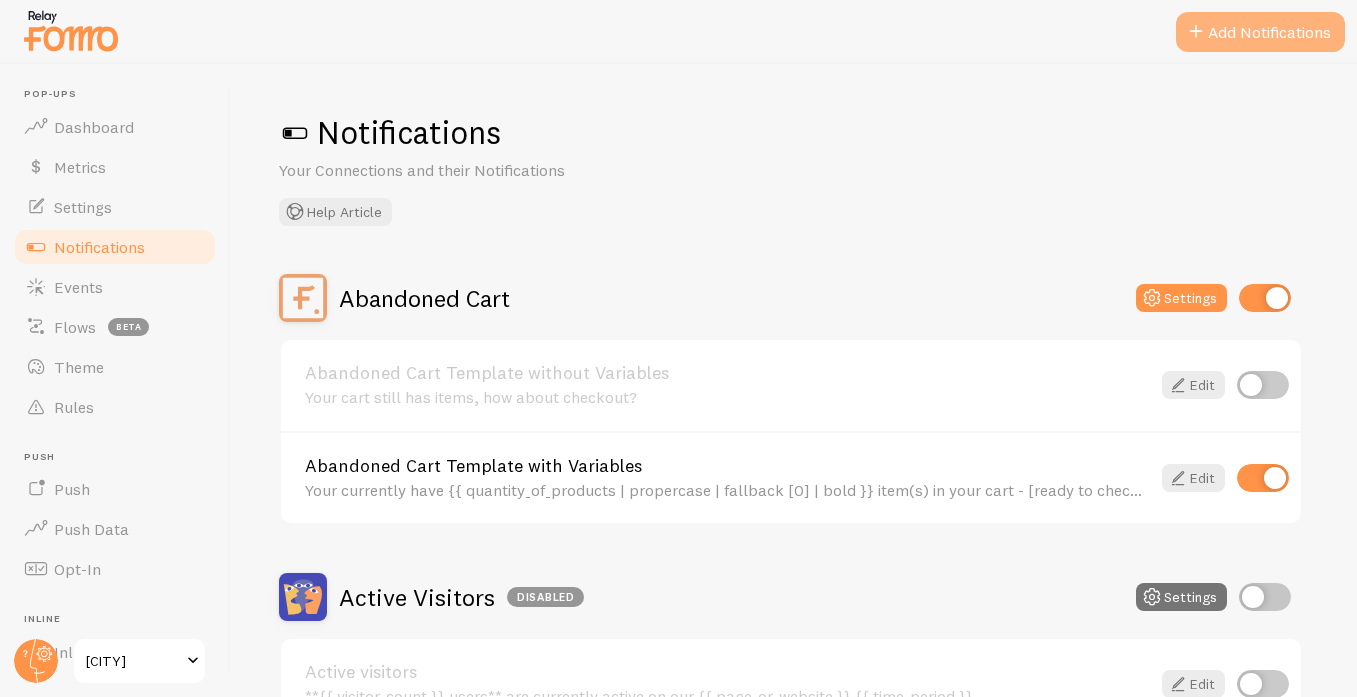 click on "Add Notifications" at bounding box center [1260, 32] 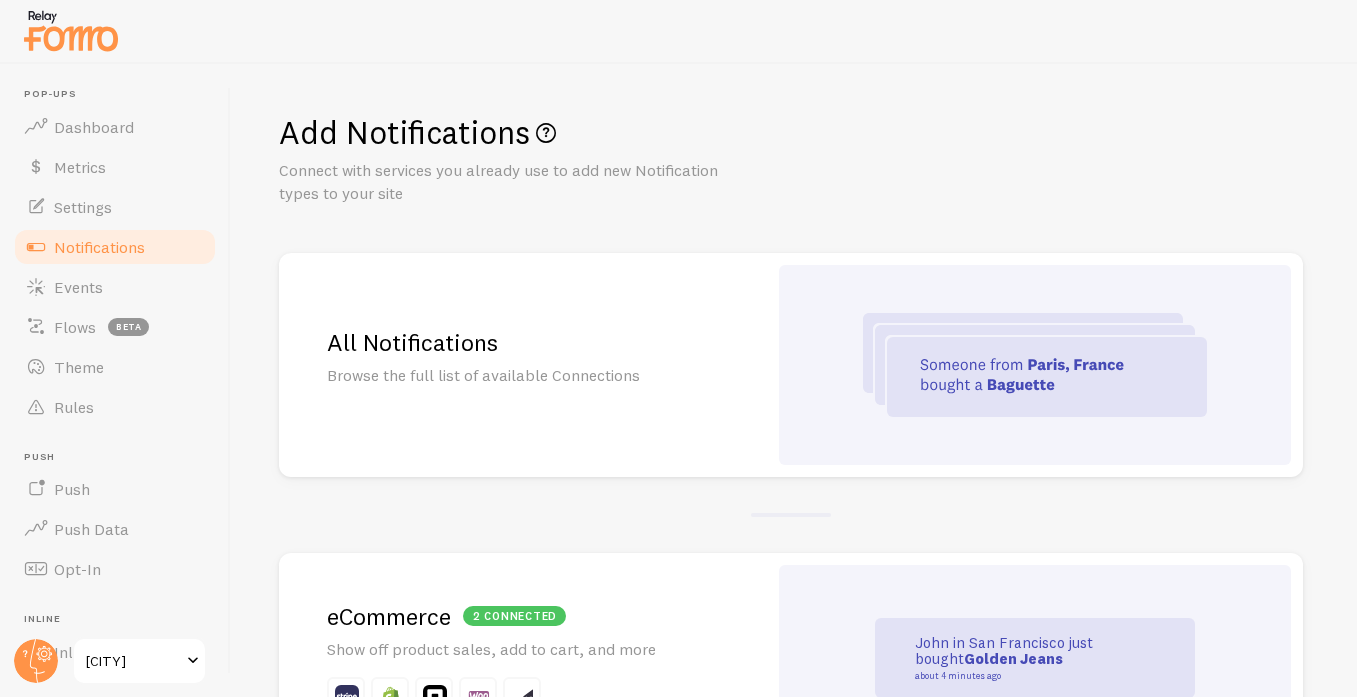click on "All Notifications" at bounding box center (523, 342) 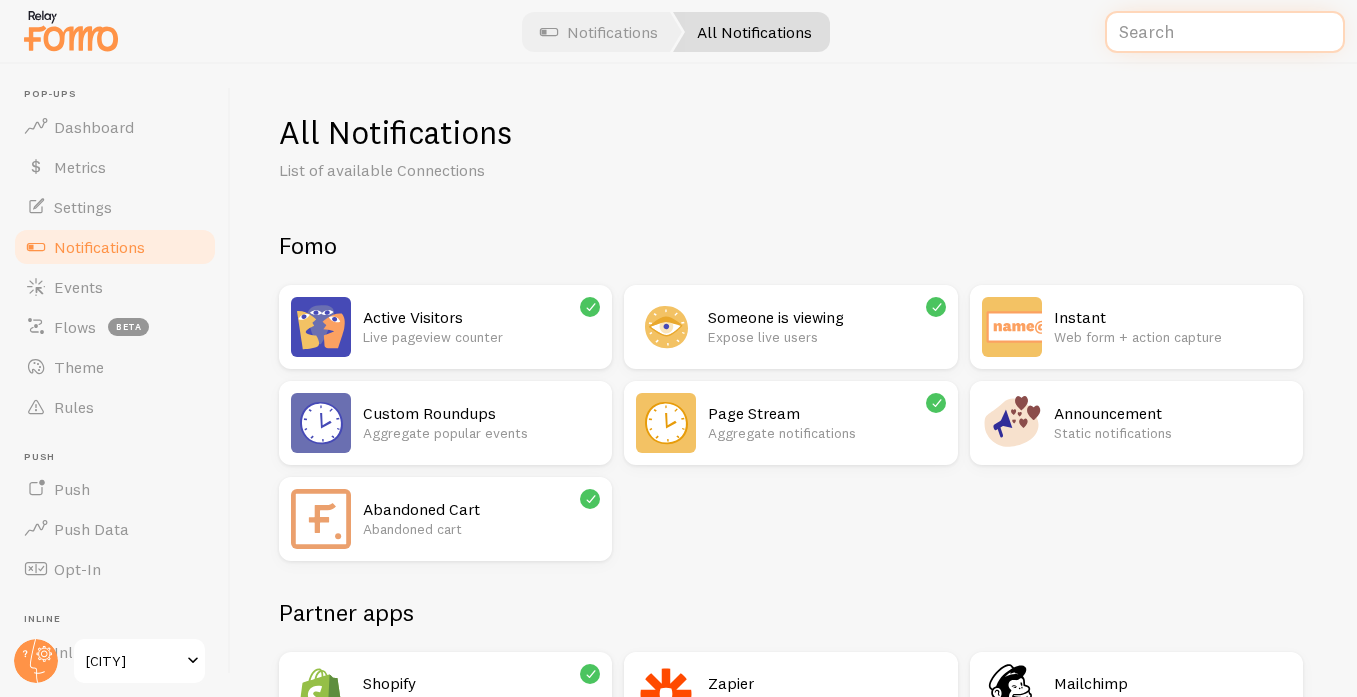 click at bounding box center [1225, 32] 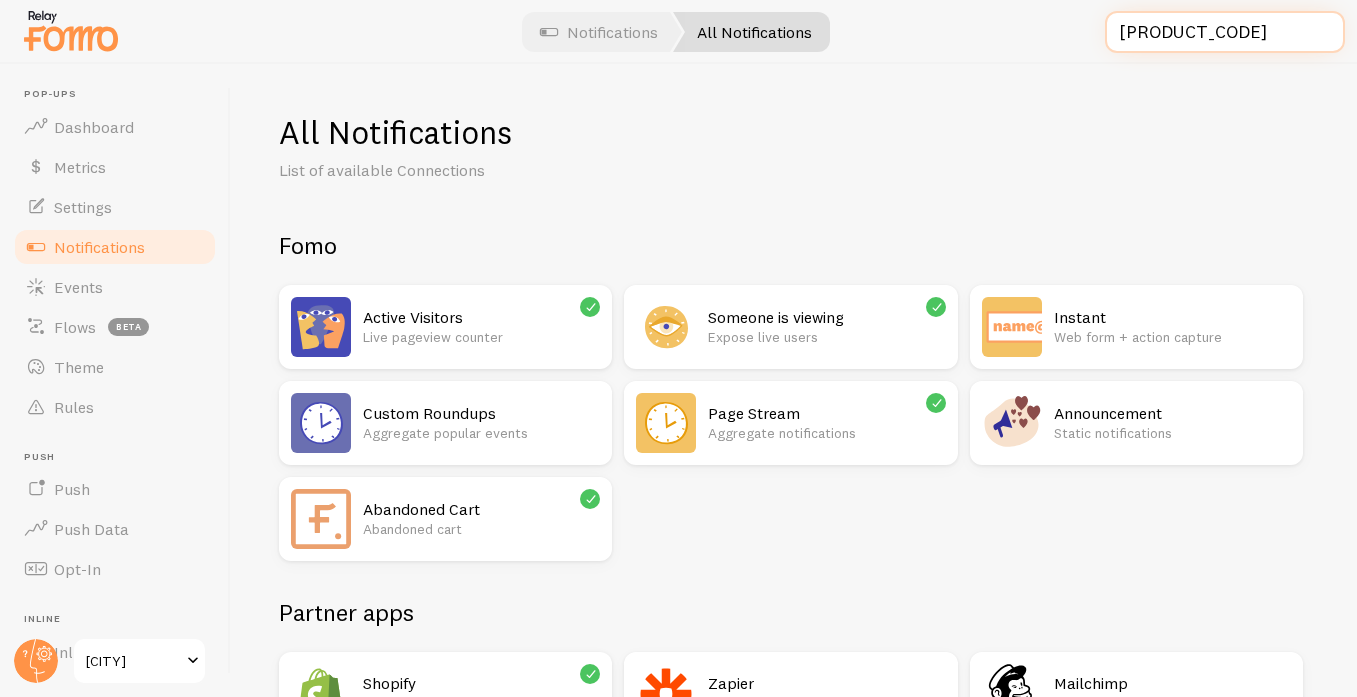 type on "api" 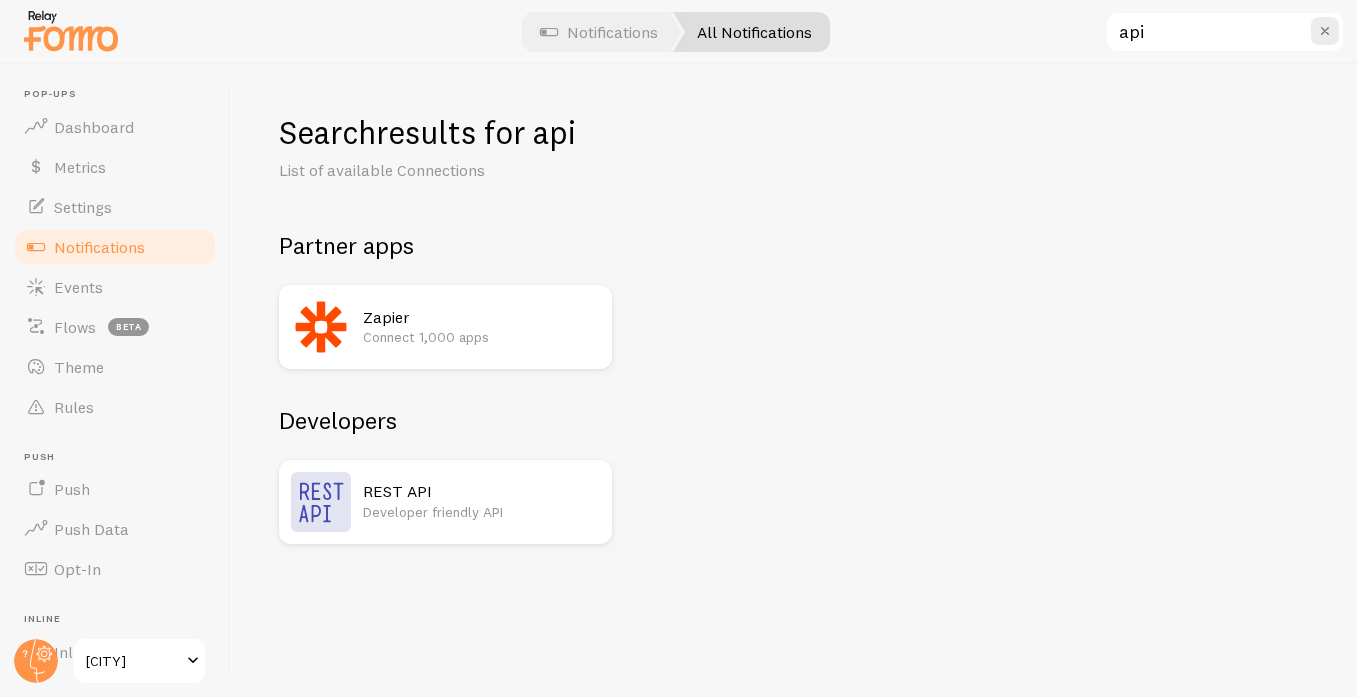 click on "Developer friendly API" at bounding box center [481, 512] 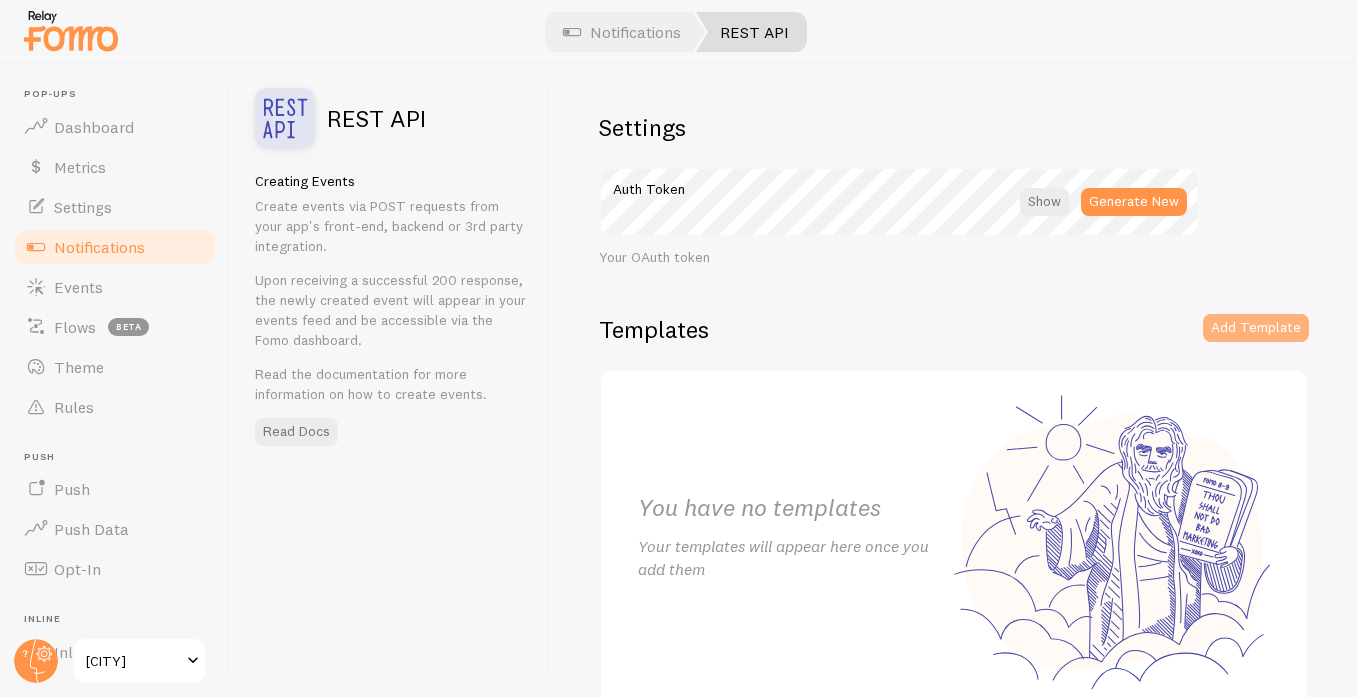 click on "Add Template" at bounding box center [1256, 328] 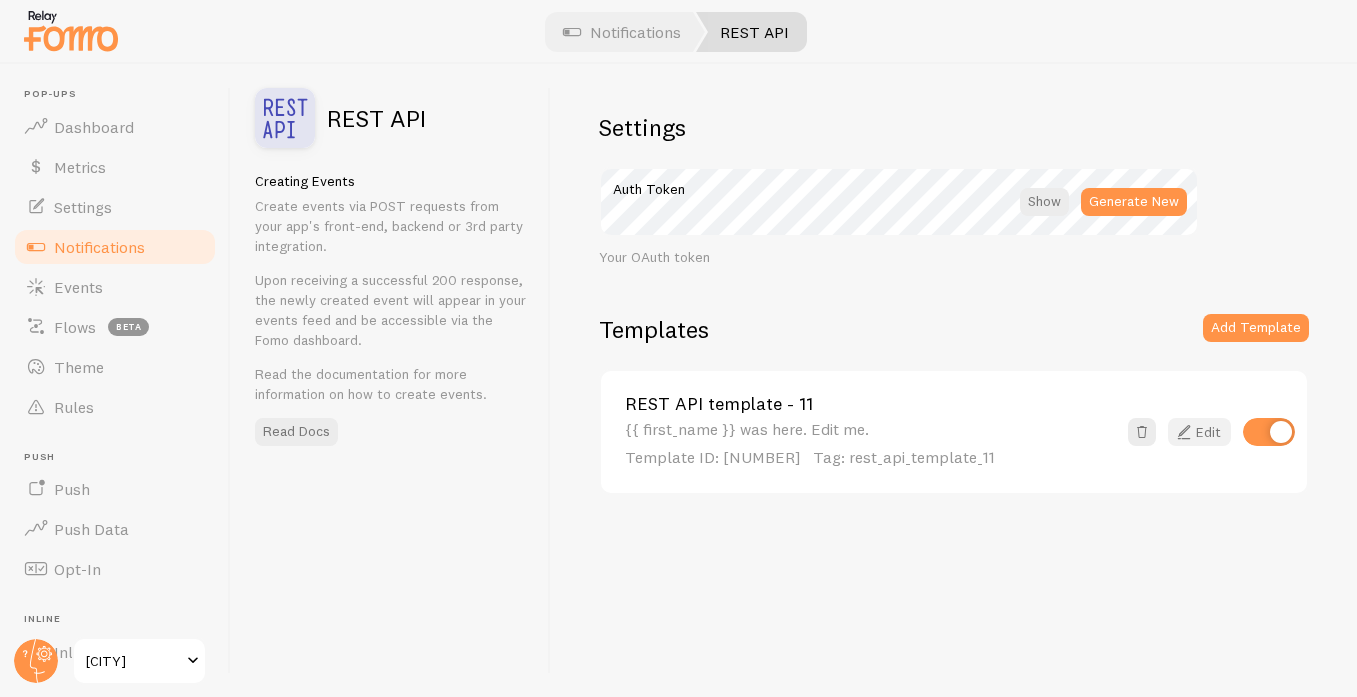 click on "Edit" at bounding box center [1199, 432] 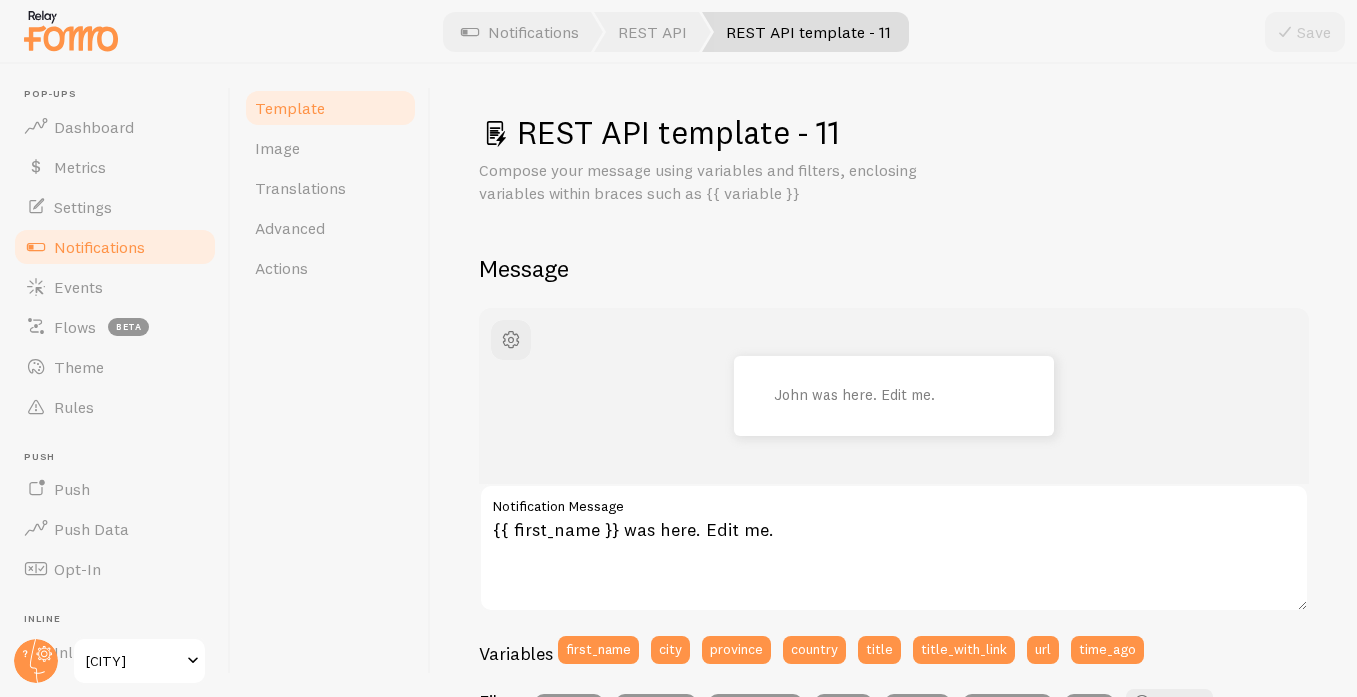 click on "REST API template - 11" at bounding box center (894, 132) 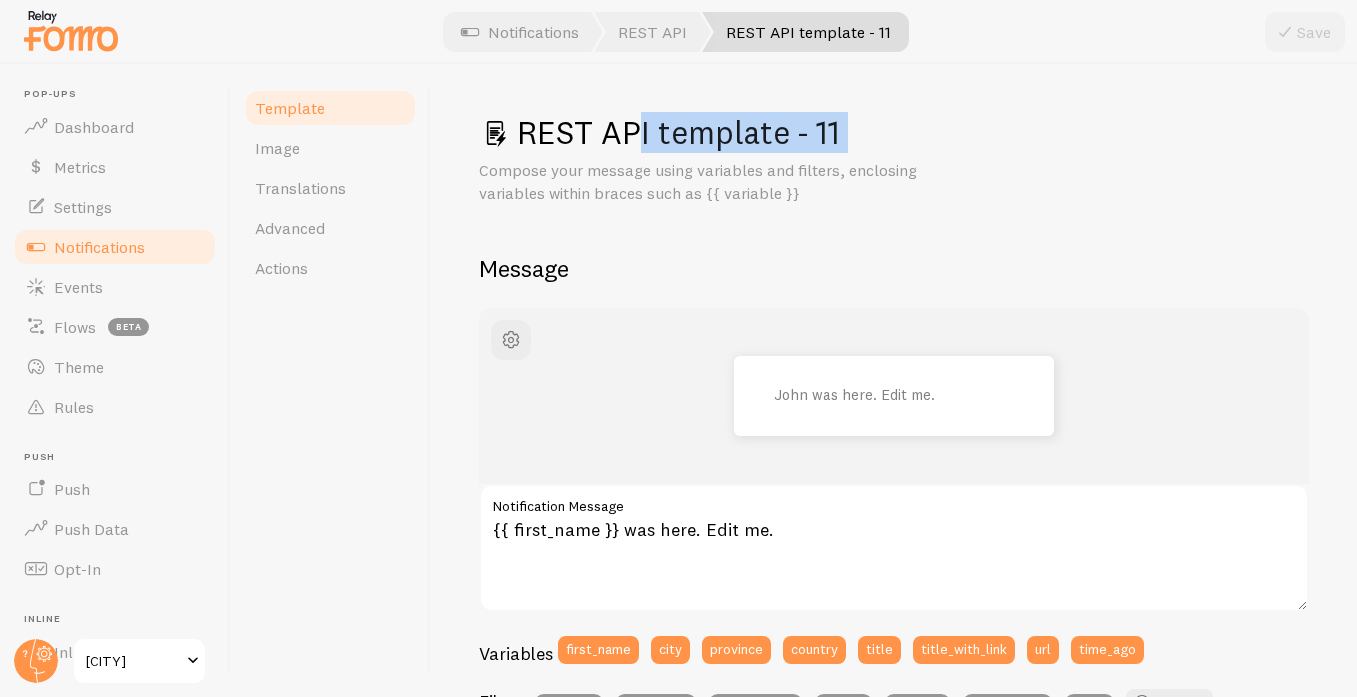 click on "REST API template - 11" at bounding box center [894, 132] 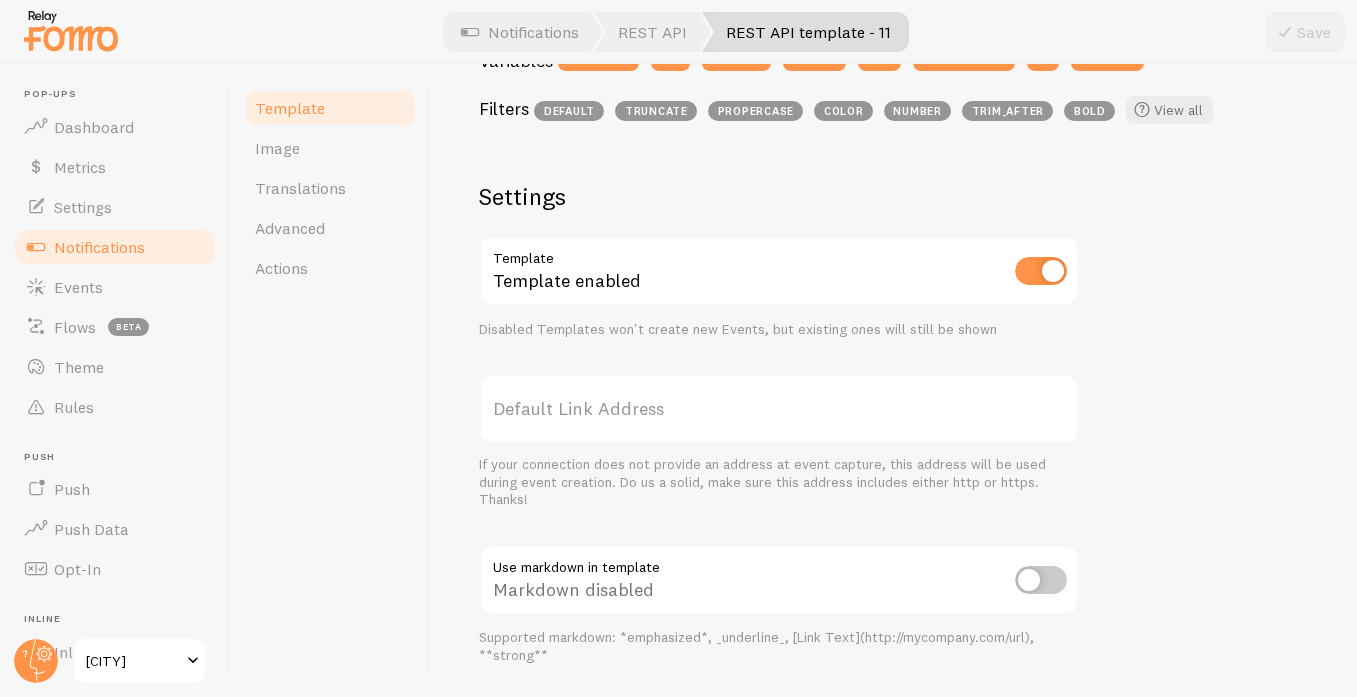 scroll, scrollTop: 797, scrollLeft: 0, axis: vertical 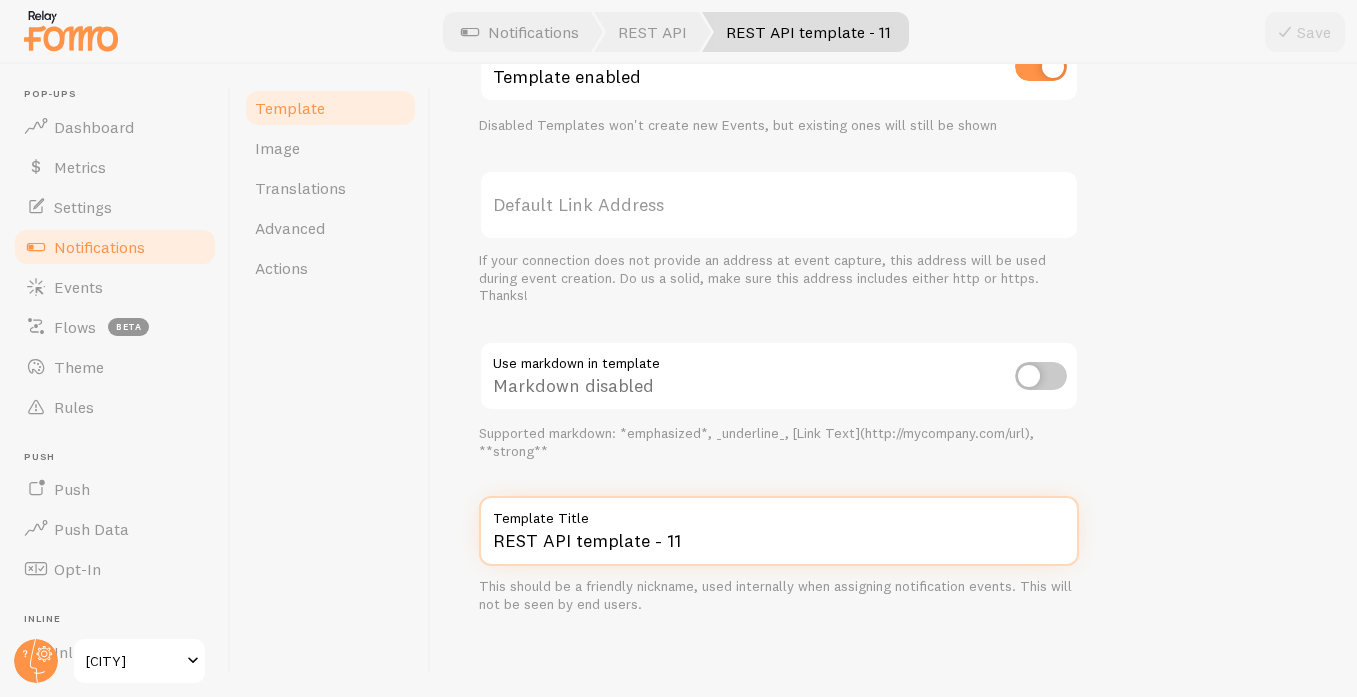 click on "REST API template - 11" at bounding box center (779, 531) 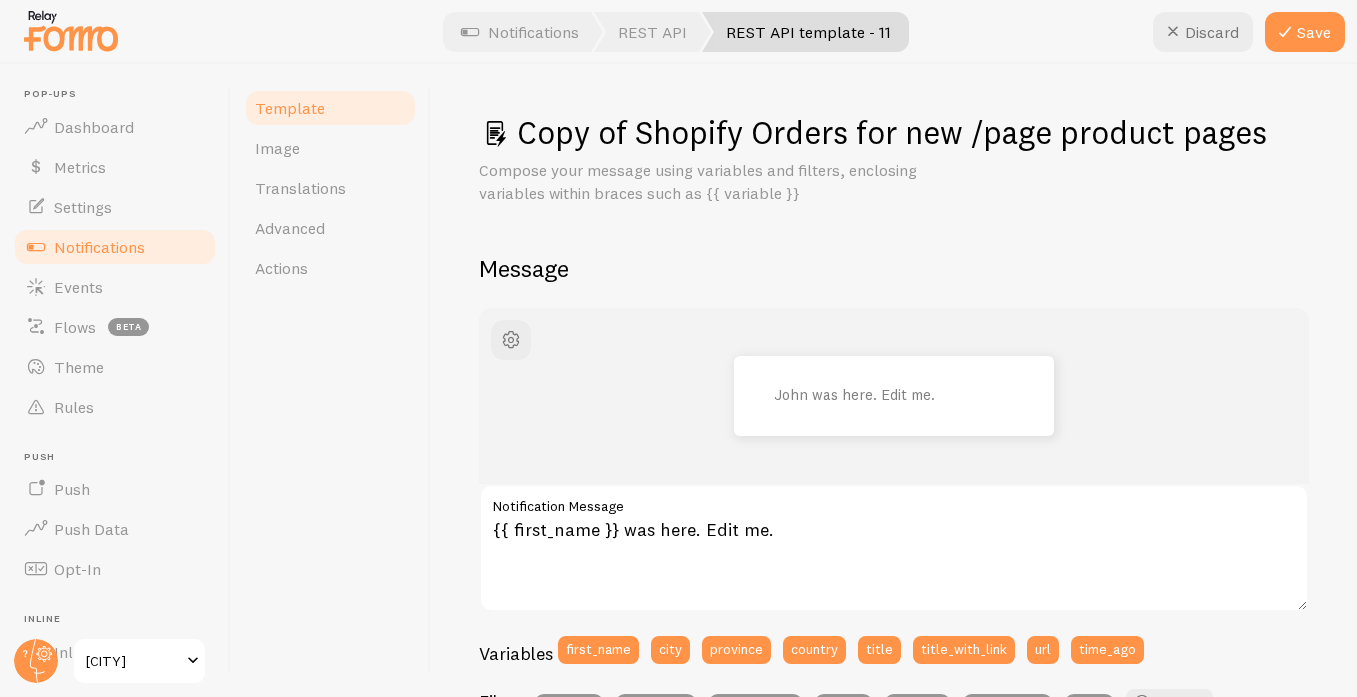 scroll, scrollTop: 33, scrollLeft: 0, axis: vertical 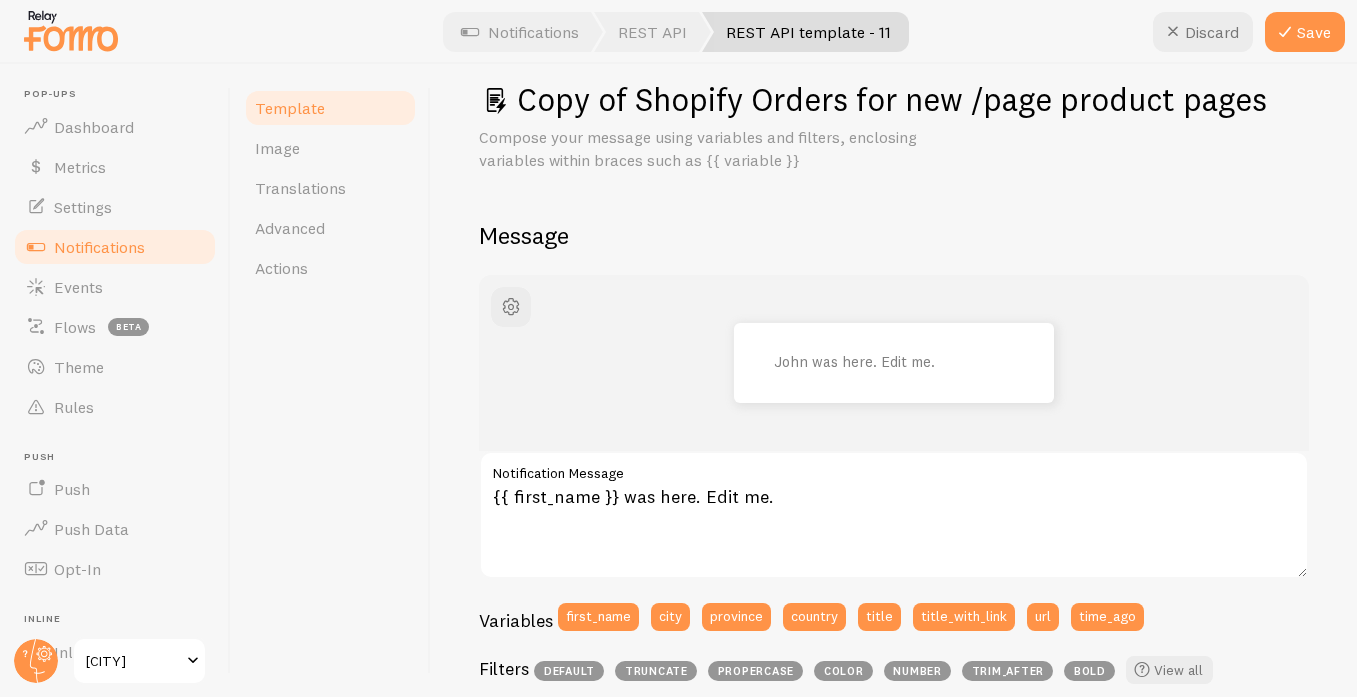 type on "Copy of Shopify Orders for new /page product pages" 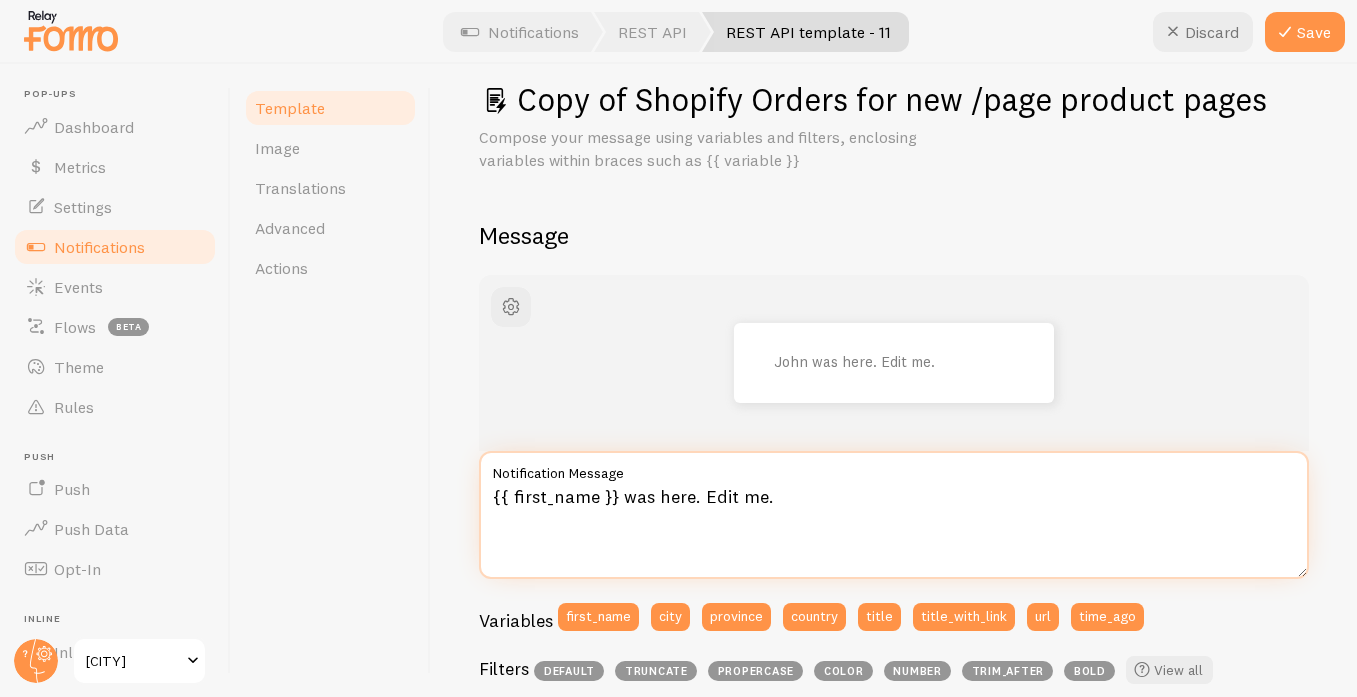 drag, startPoint x: 803, startPoint y: 498, endPoint x: 636, endPoint y: 492, distance: 167.10774 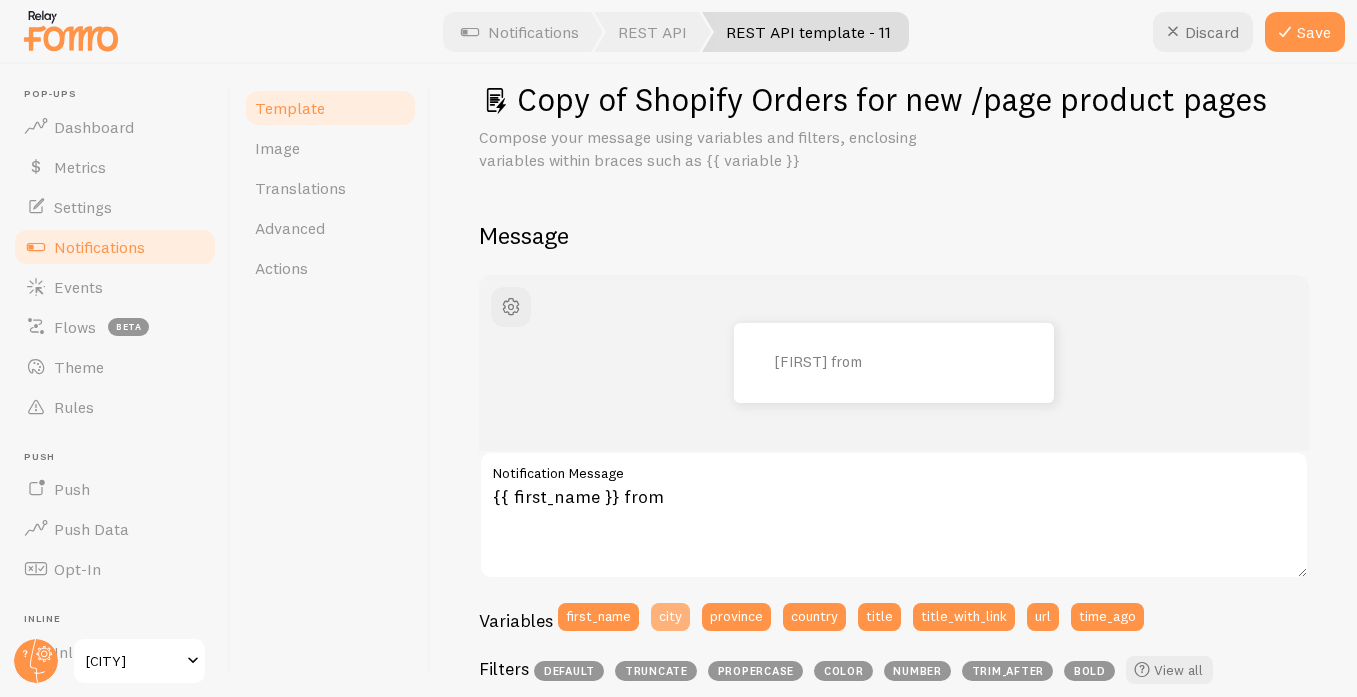 click on "city" at bounding box center (670, 617) 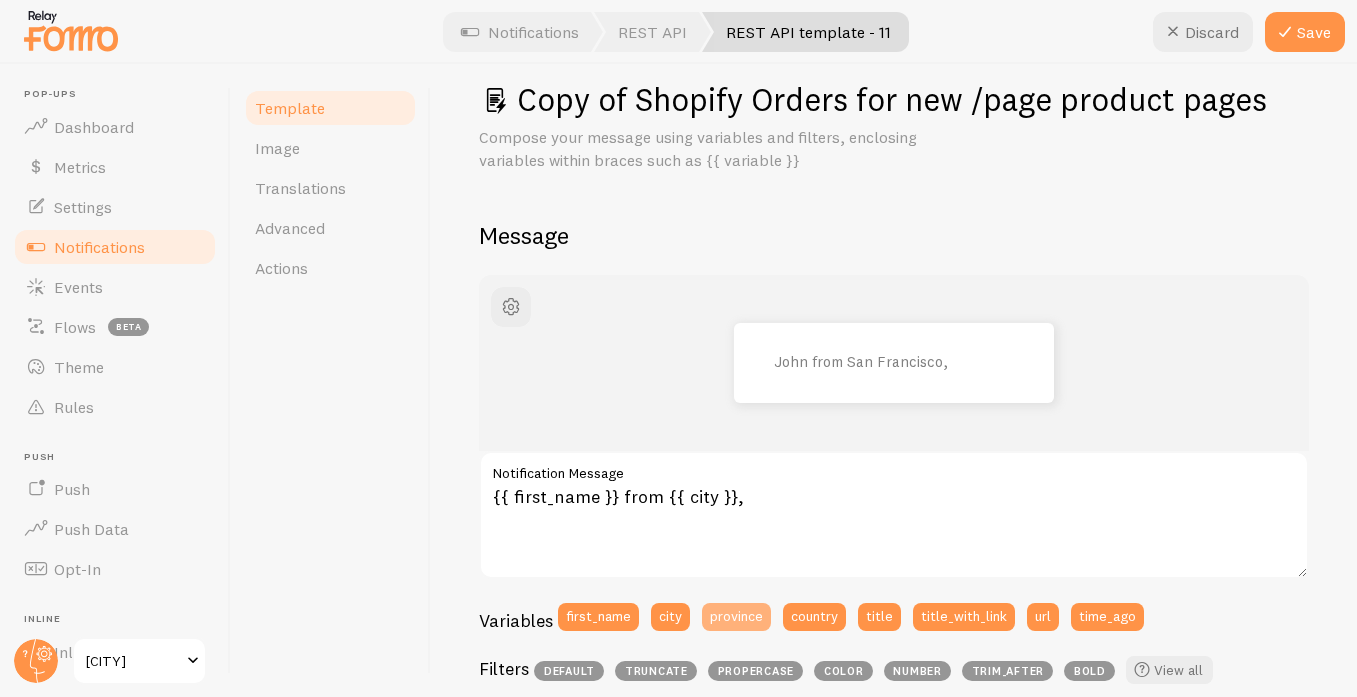 click on "province" at bounding box center (736, 617) 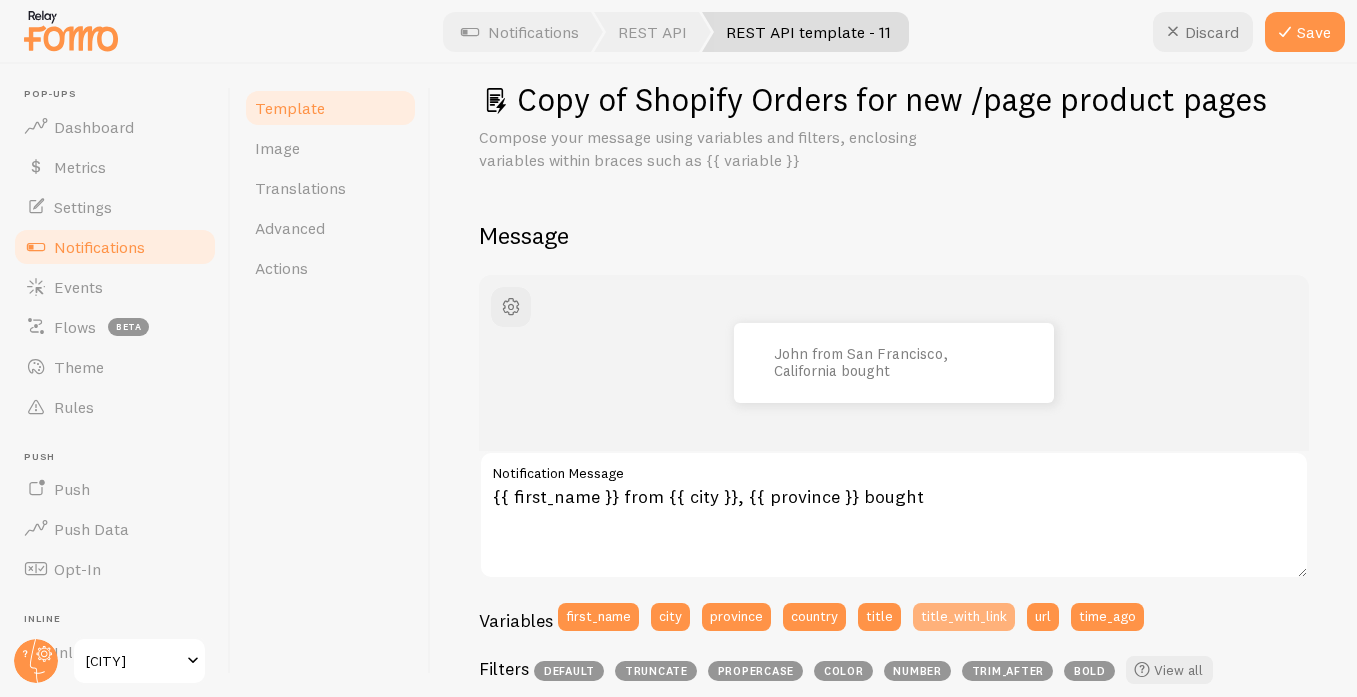 click on "title_with_link" at bounding box center (964, 617) 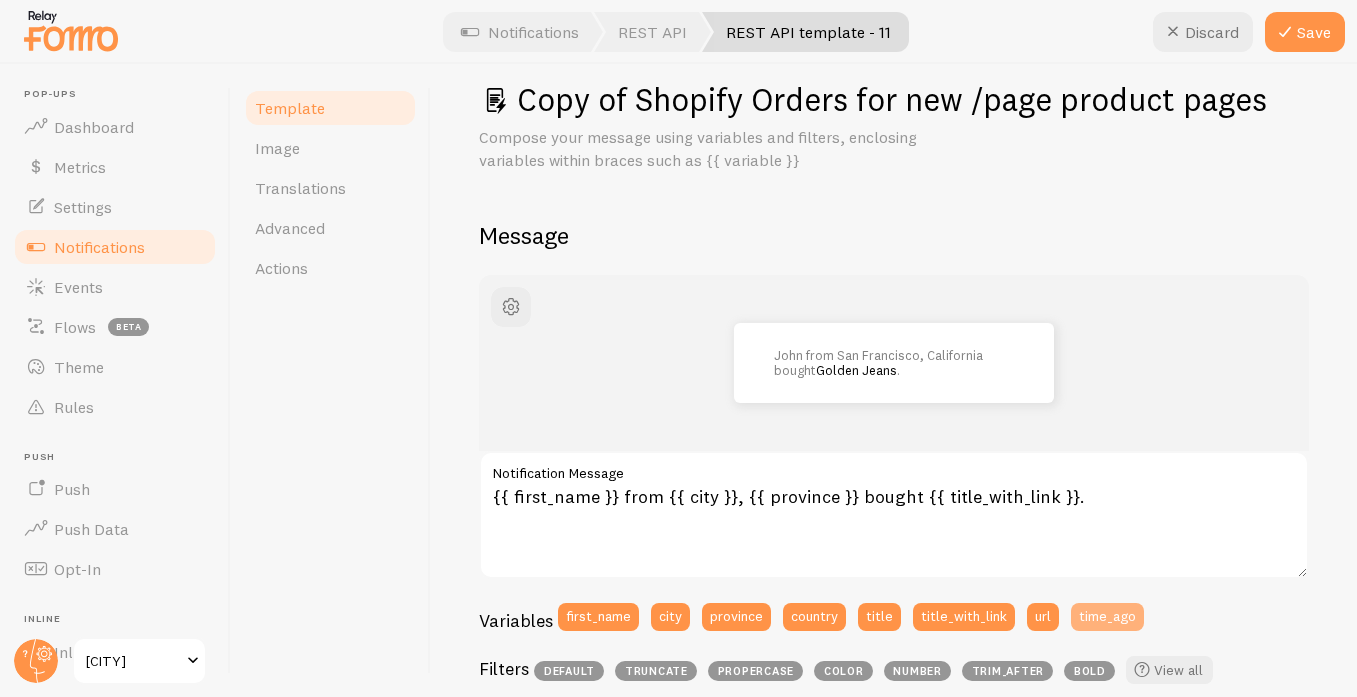 click on "time_ago" at bounding box center (1107, 617) 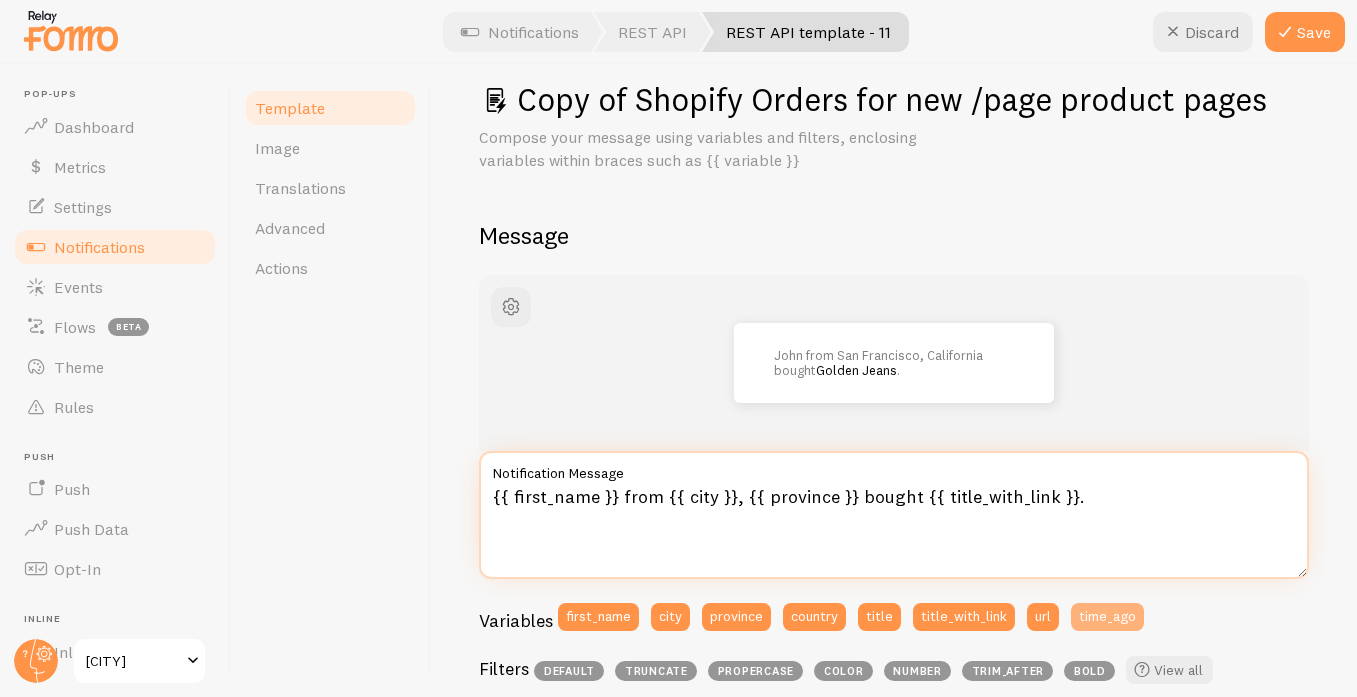type on "{{ first_name }} from {{ city }}, {{ province }} bought {{ title_with_link }}. {{ time_ago }}" 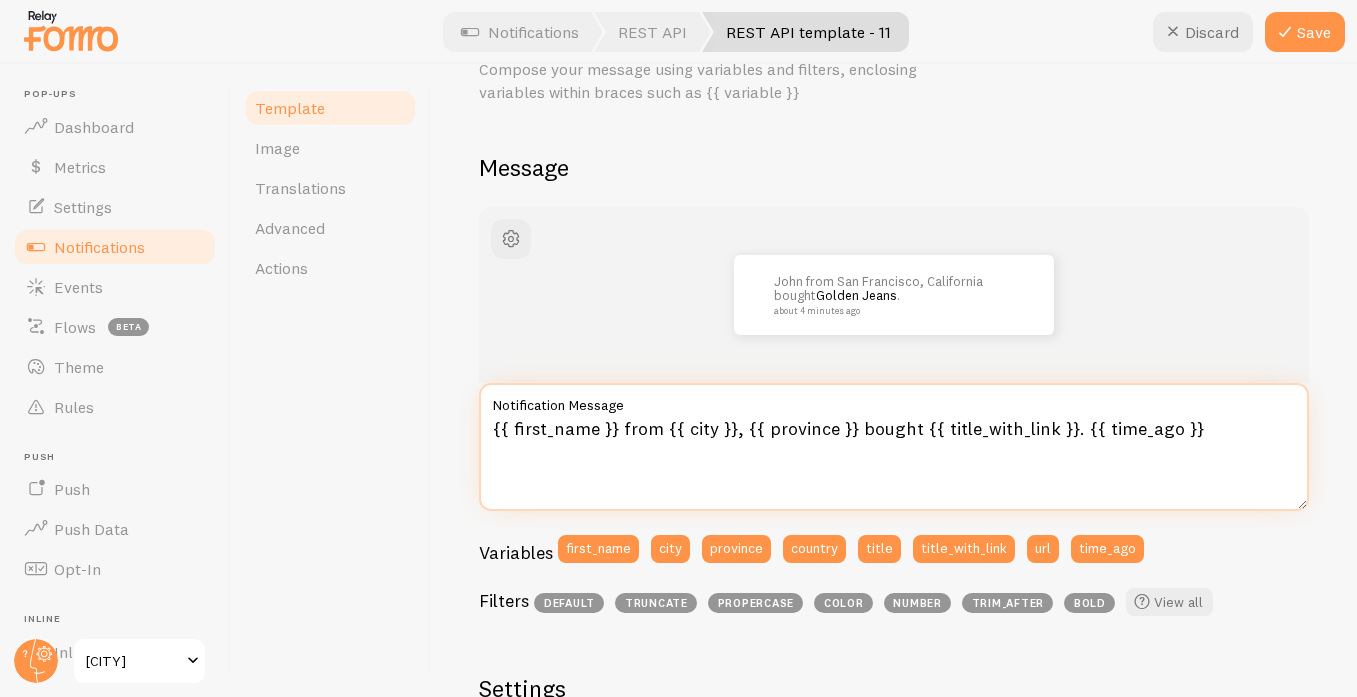 scroll, scrollTop: 158, scrollLeft: 0, axis: vertical 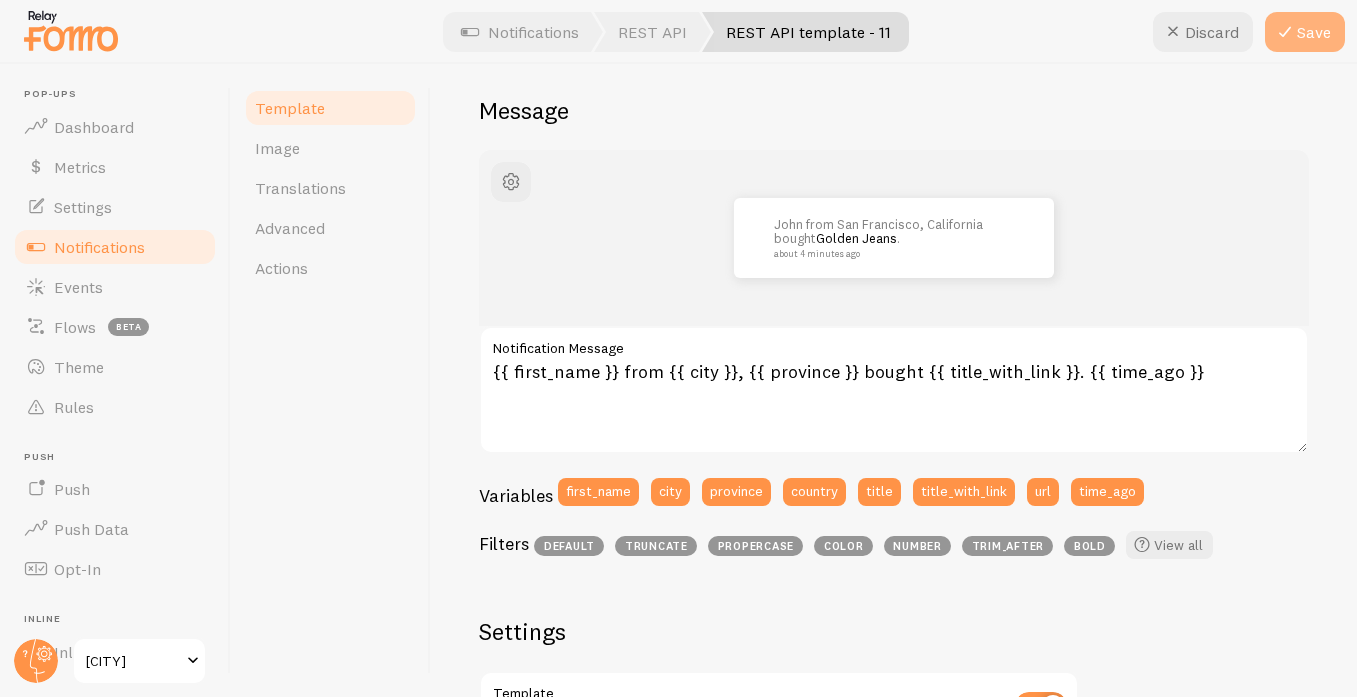 click on "Save" at bounding box center [1305, 32] 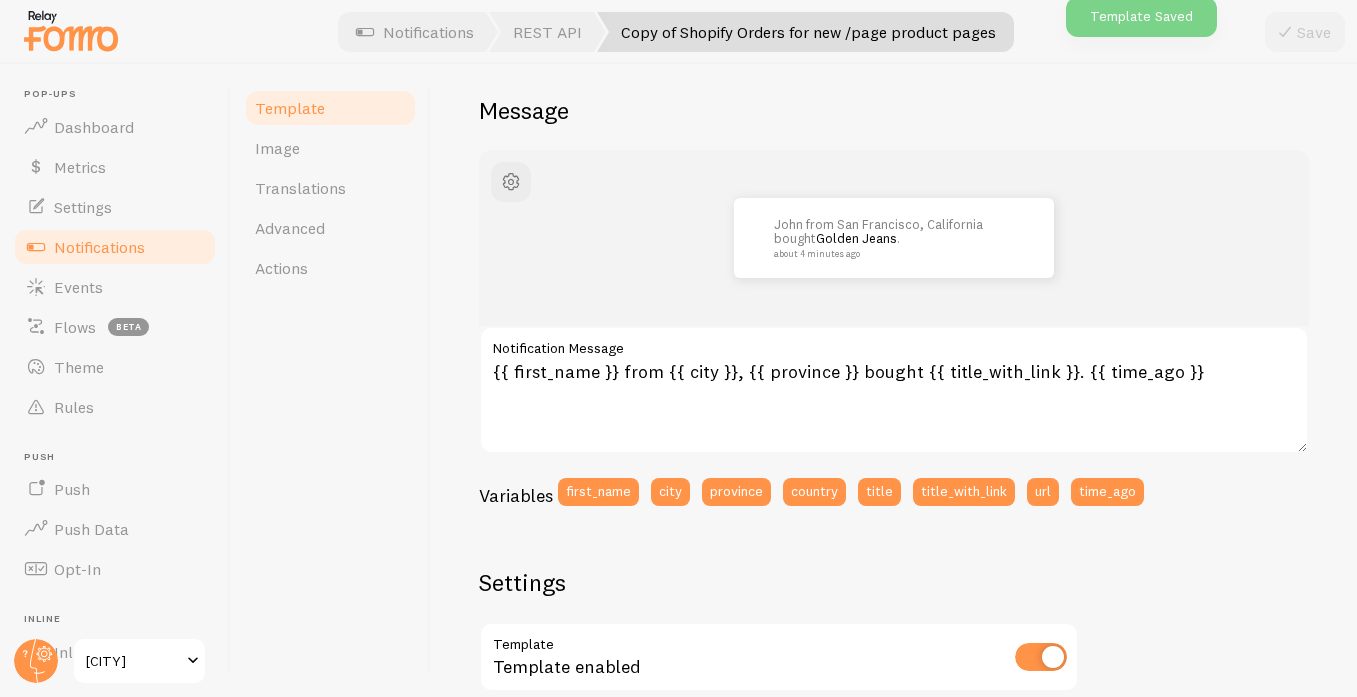 click on "Notifications" at bounding box center [99, 247] 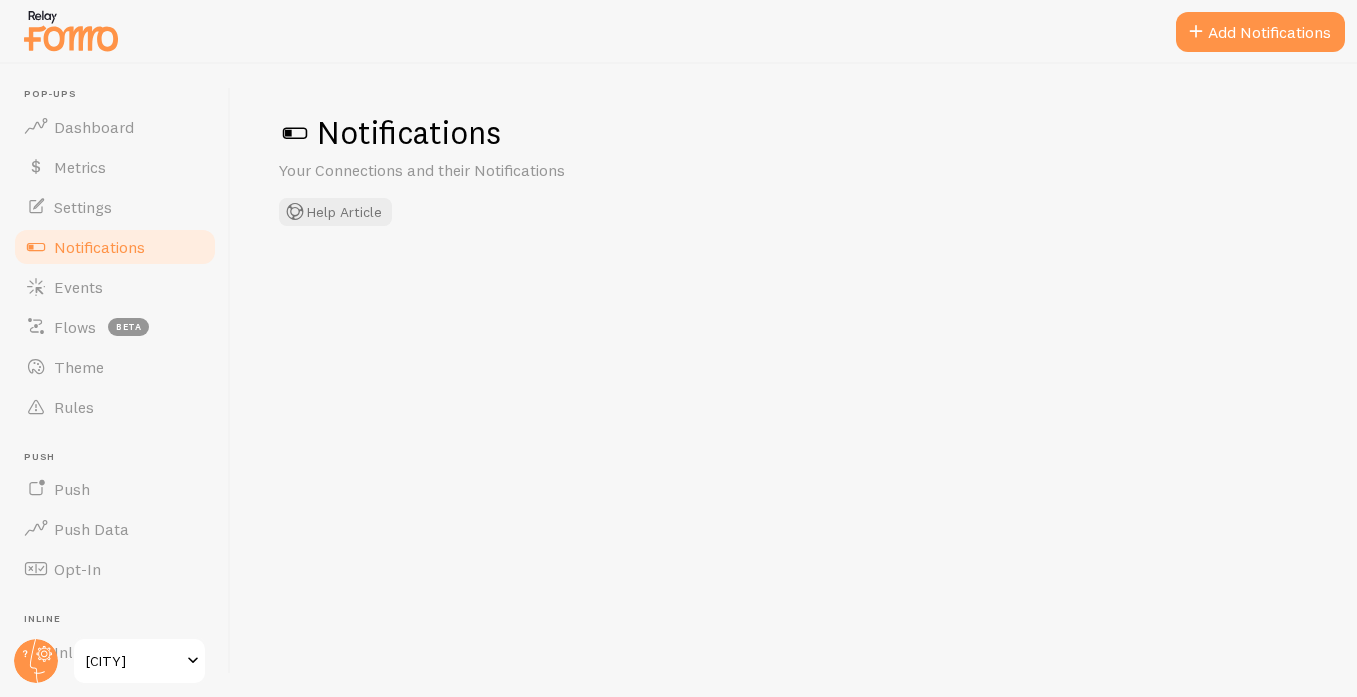 checkbox on "true" 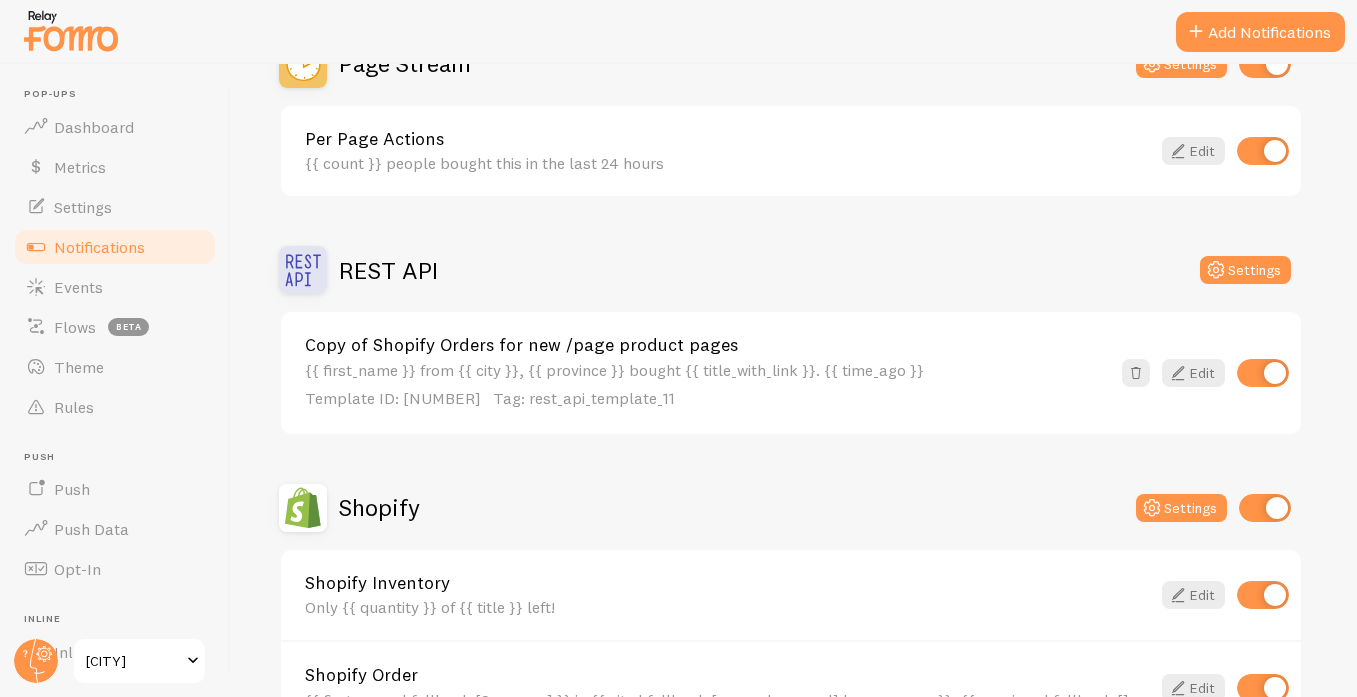 scroll, scrollTop: 737, scrollLeft: 0, axis: vertical 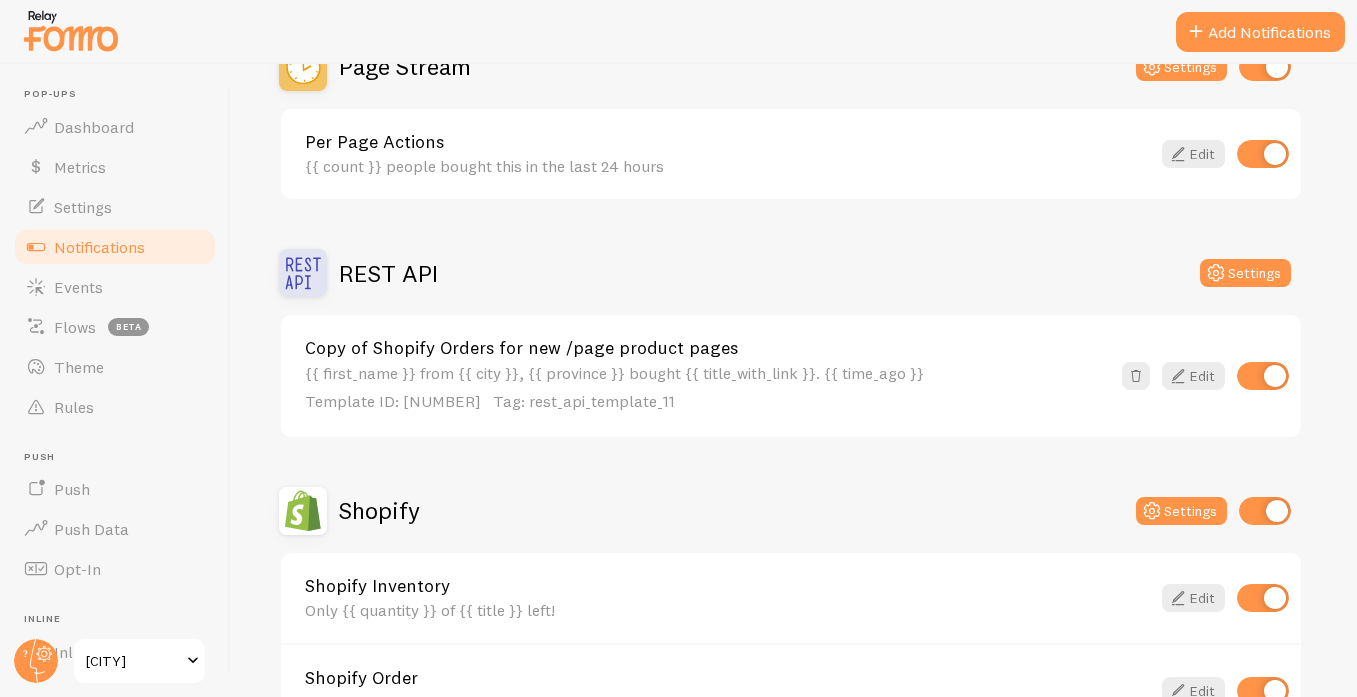 click at bounding box center (1263, 376) 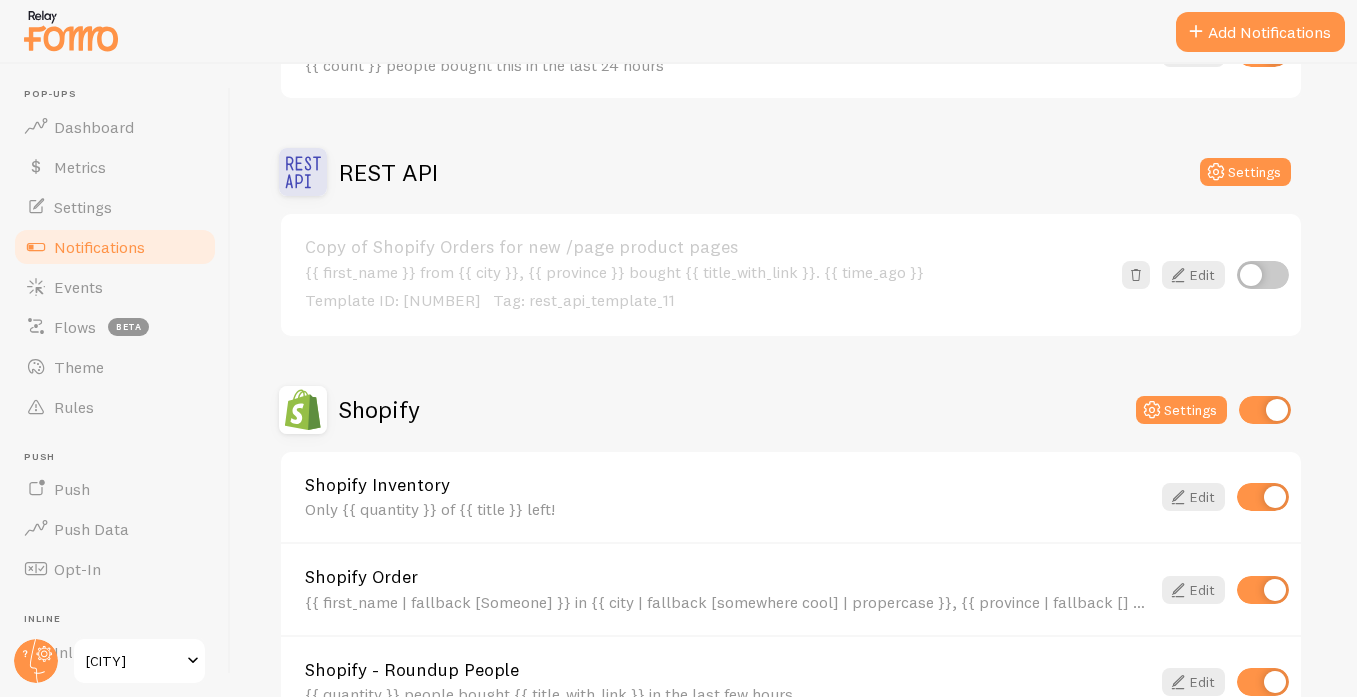 scroll, scrollTop: 903, scrollLeft: 0, axis: vertical 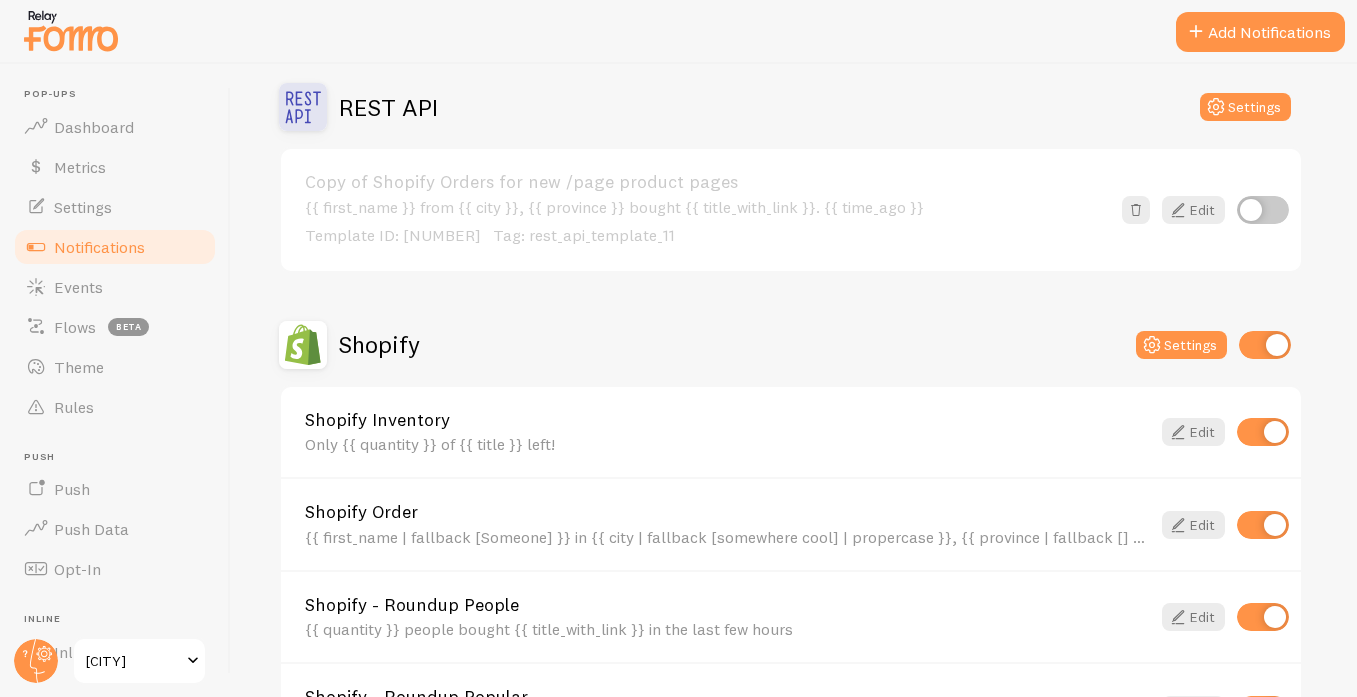 click on "Shopify Order
{{ first_name | fallback [Someone] }} in {{ city | fallback [somewhere cool] | propercase }}, {{ province | fallback [] }} bought {{ title_with_link | fallback [something] }} {{ time_ago }}
Edit" at bounding box center (791, 523) 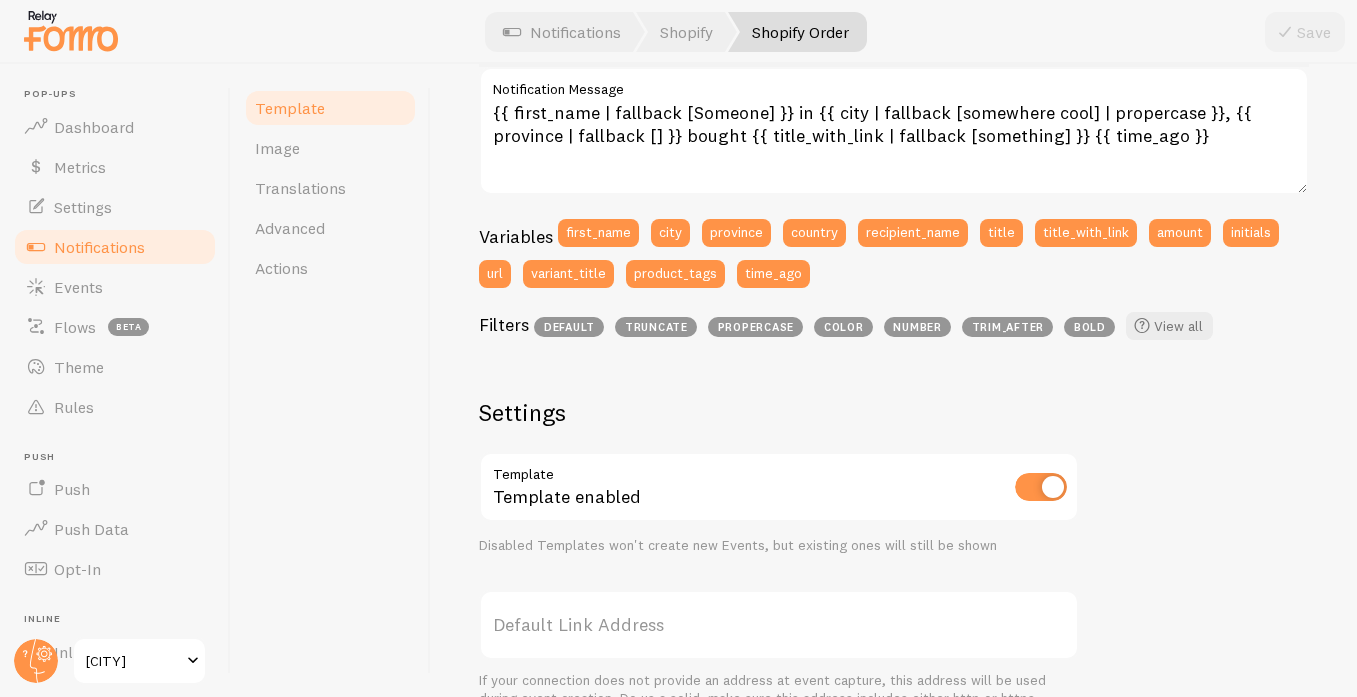 scroll, scrollTop: 418, scrollLeft: 0, axis: vertical 